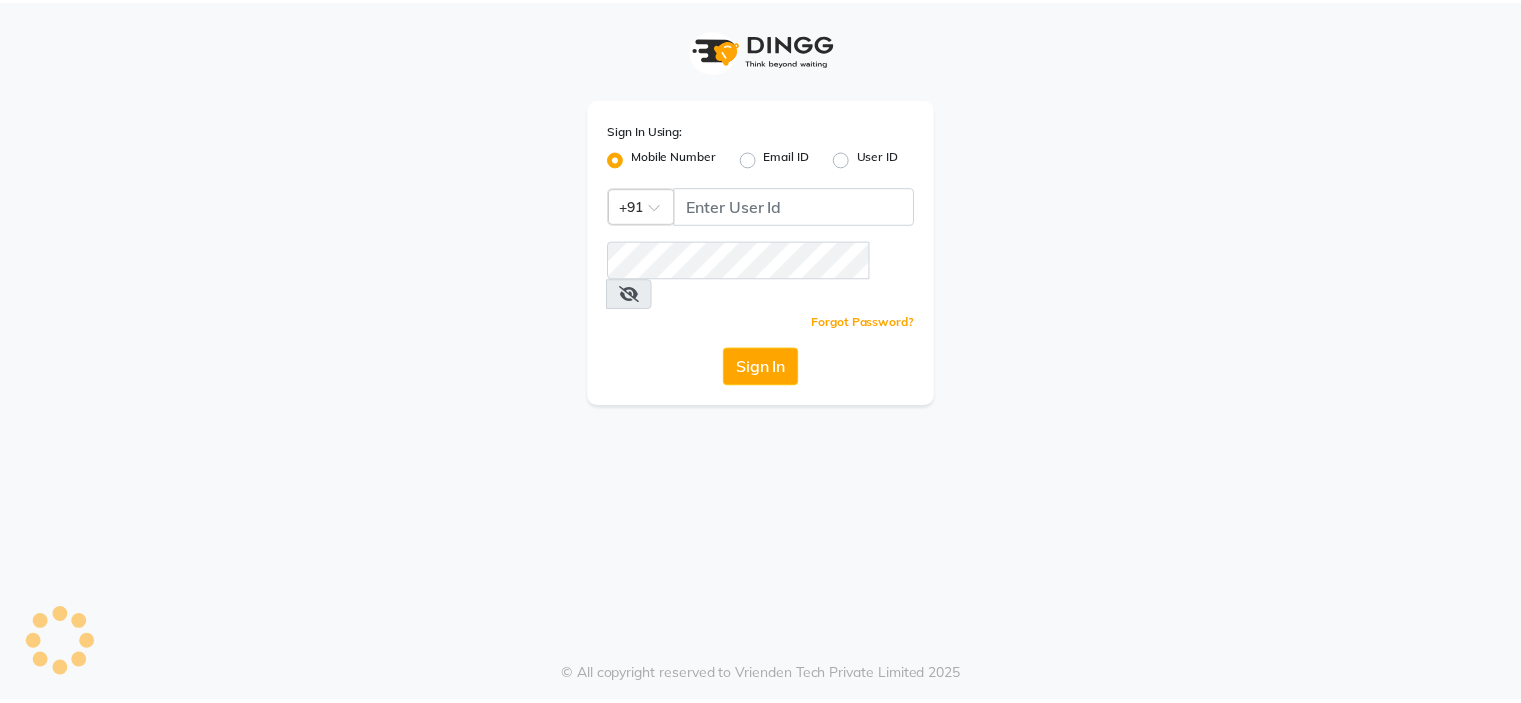 scroll, scrollTop: 0, scrollLeft: 0, axis: both 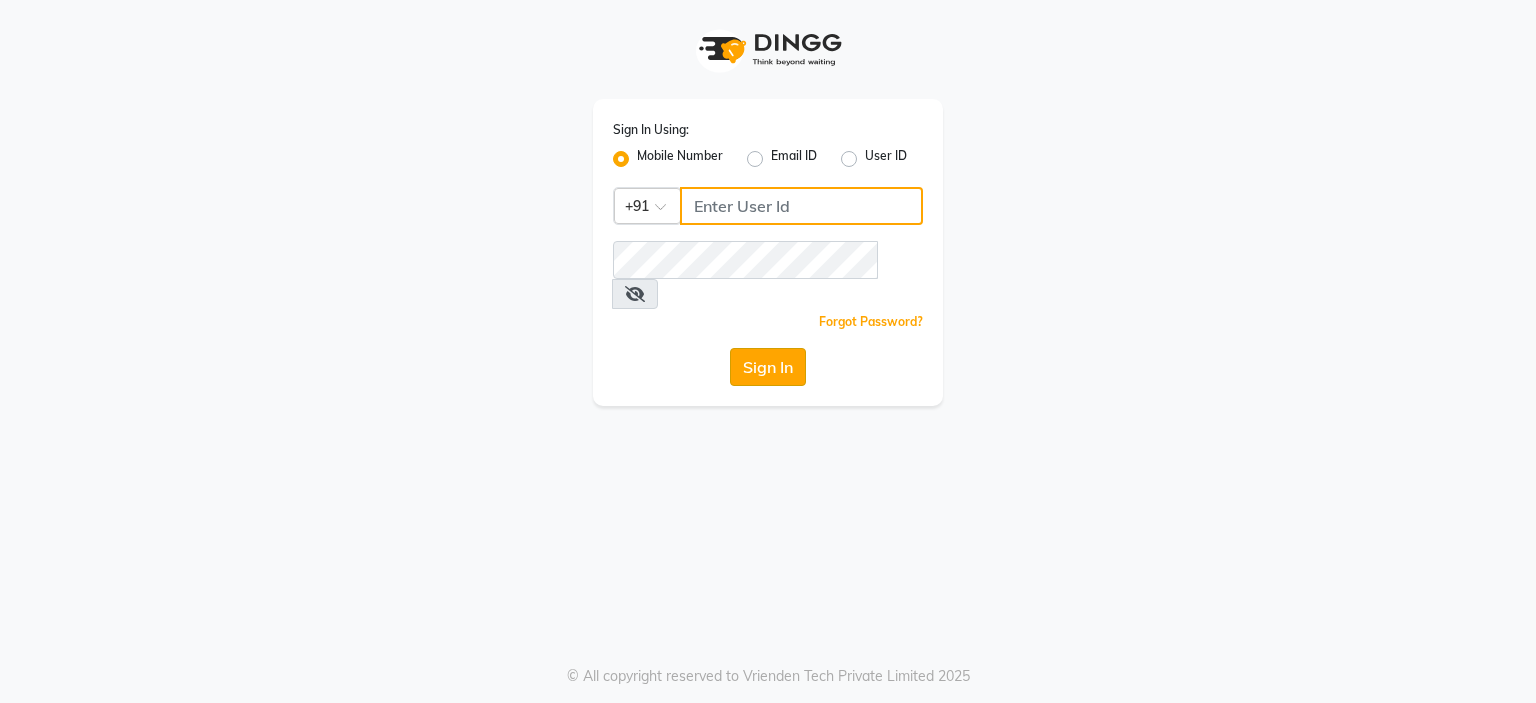 type on "9899525358" 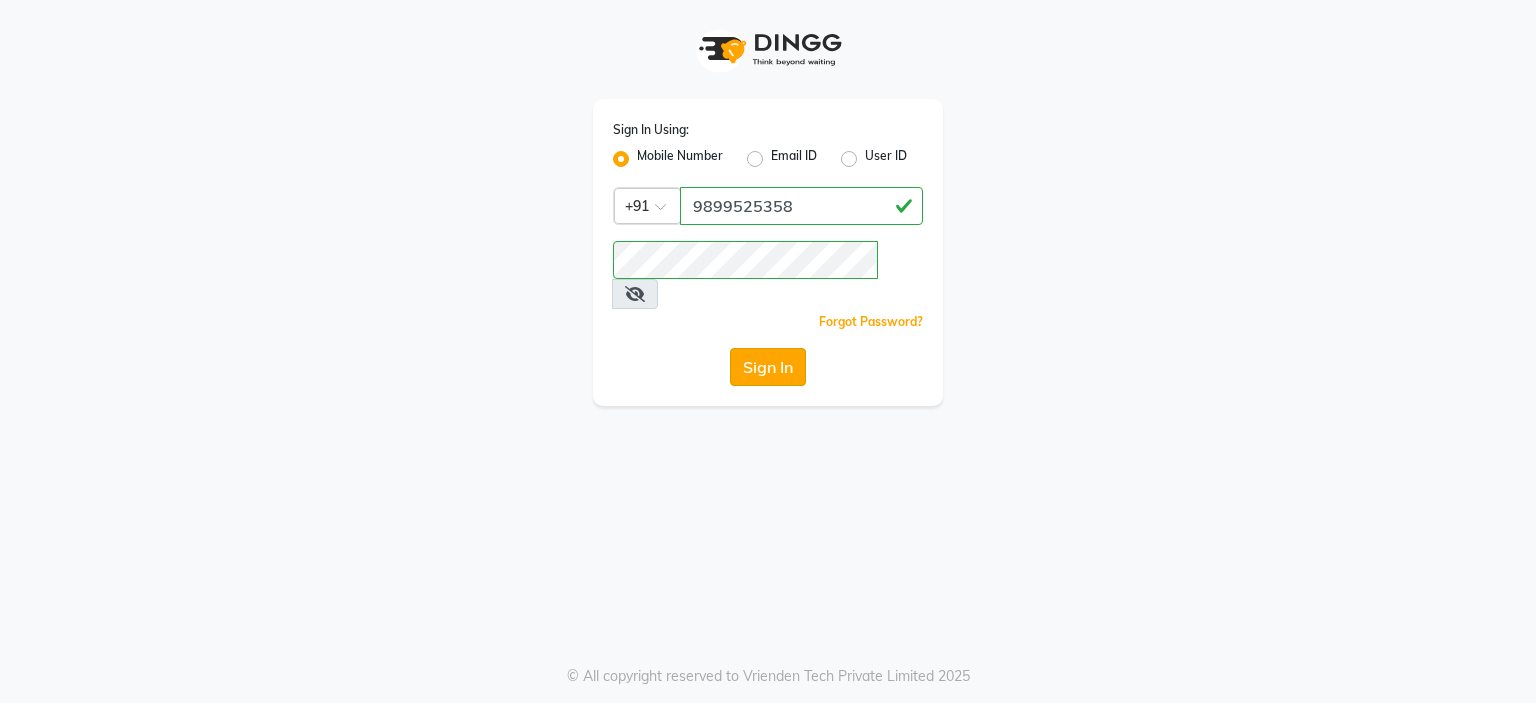 click on "Sign In" 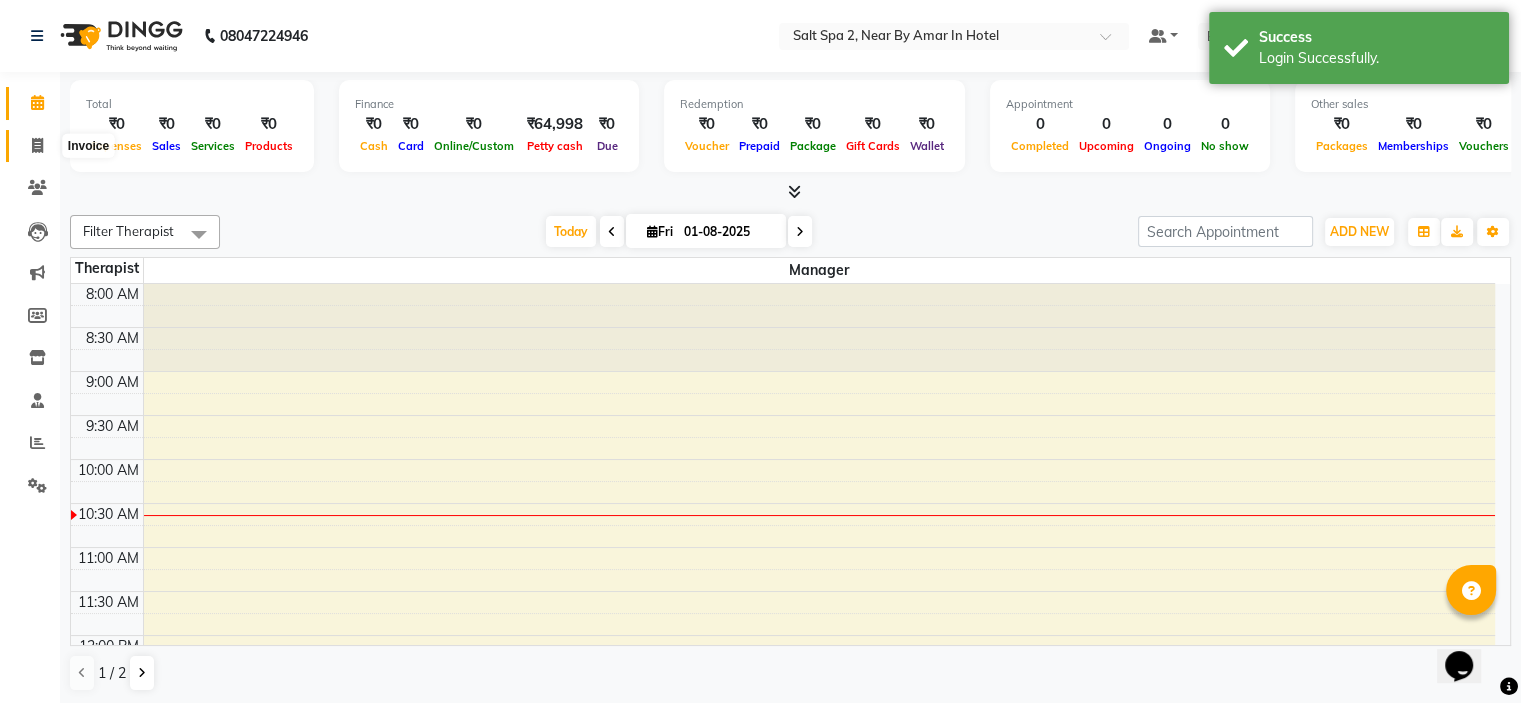 scroll, scrollTop: 0, scrollLeft: 0, axis: both 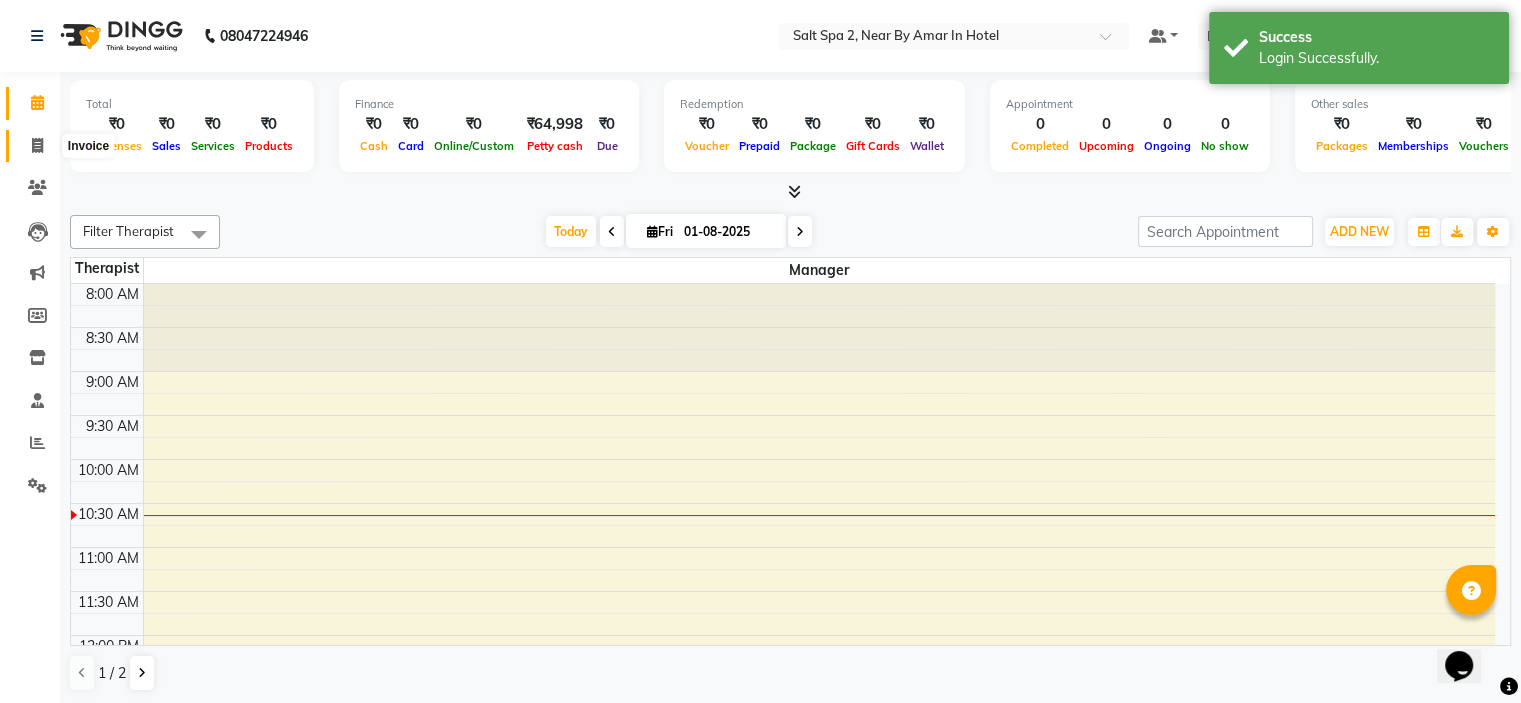 click 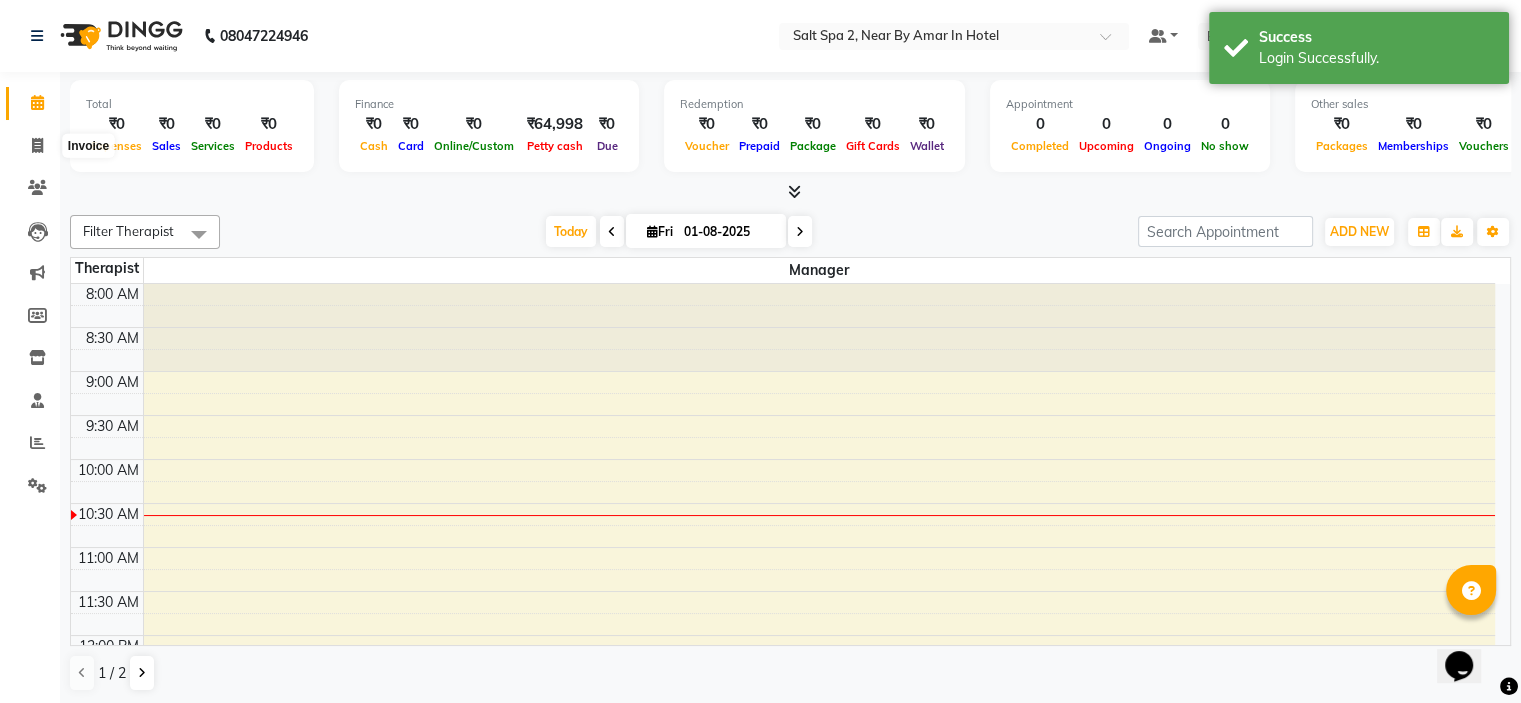 select on "7609" 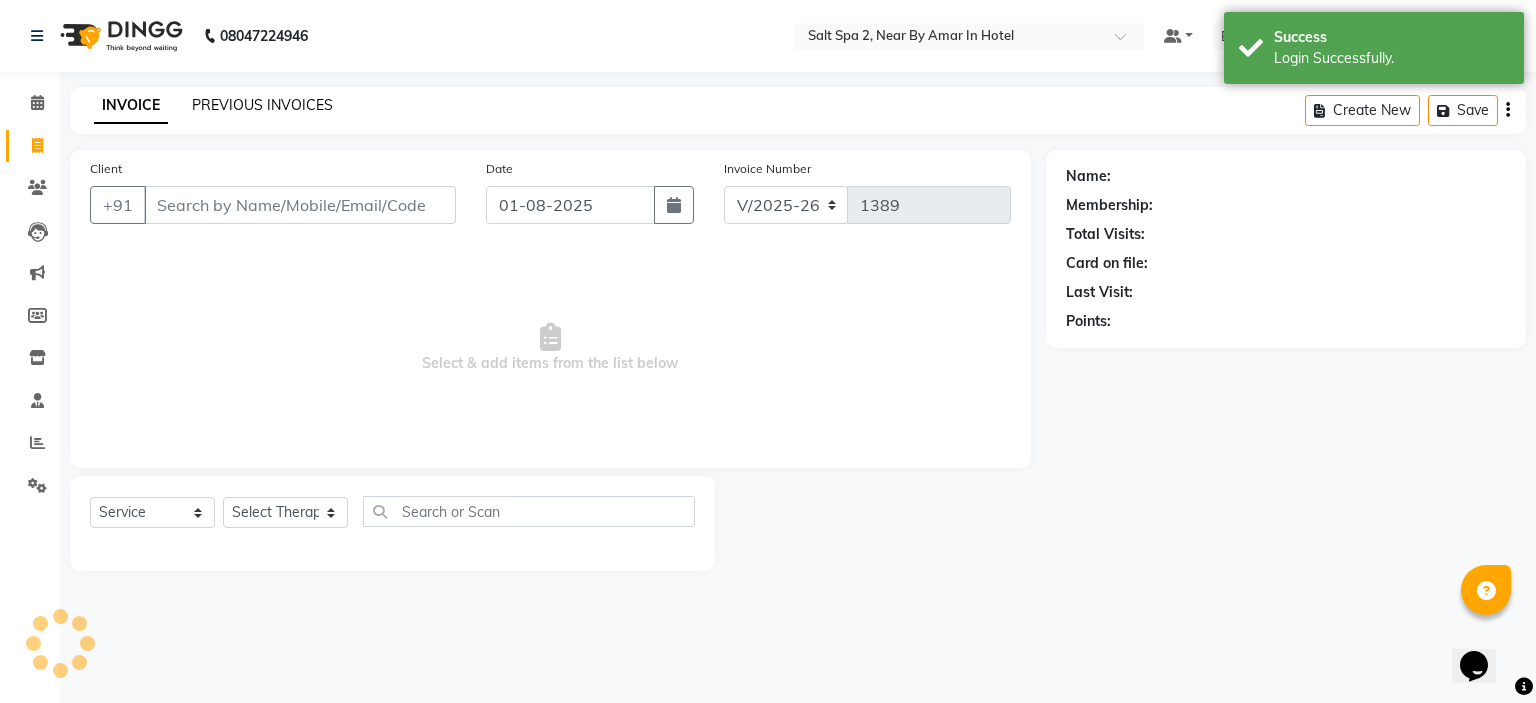click on "PREVIOUS INVOICES" 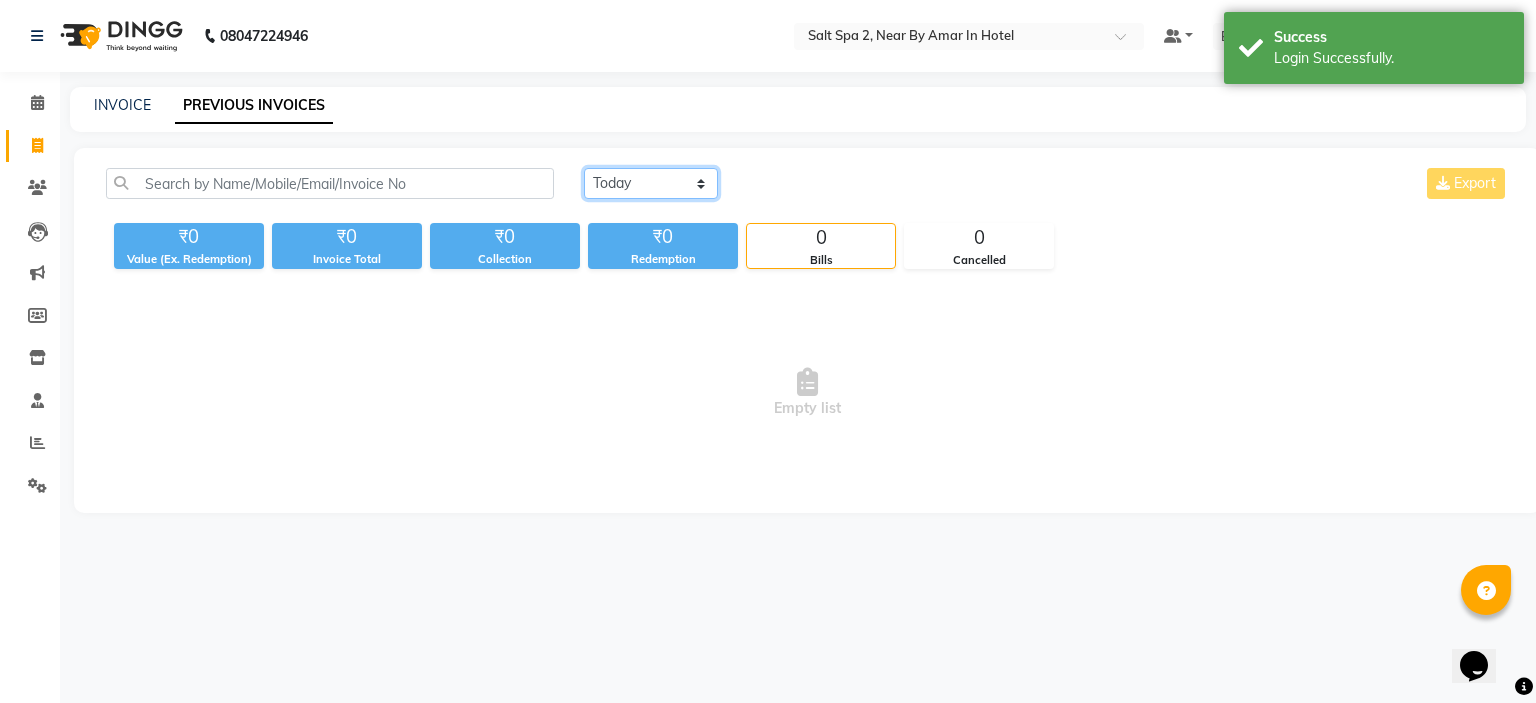 click on "Today Yesterday Custom Range" 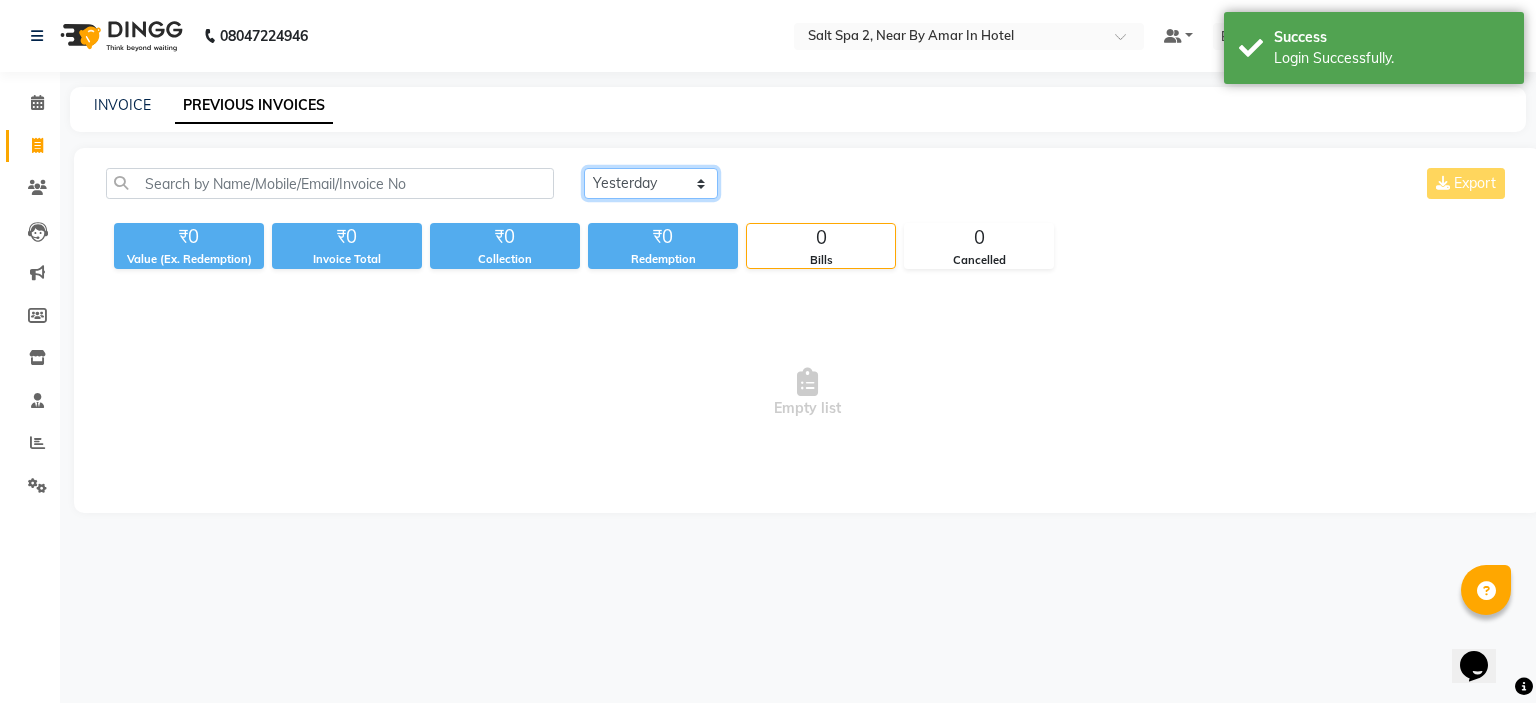 click on "Today Yesterday Custom Range" 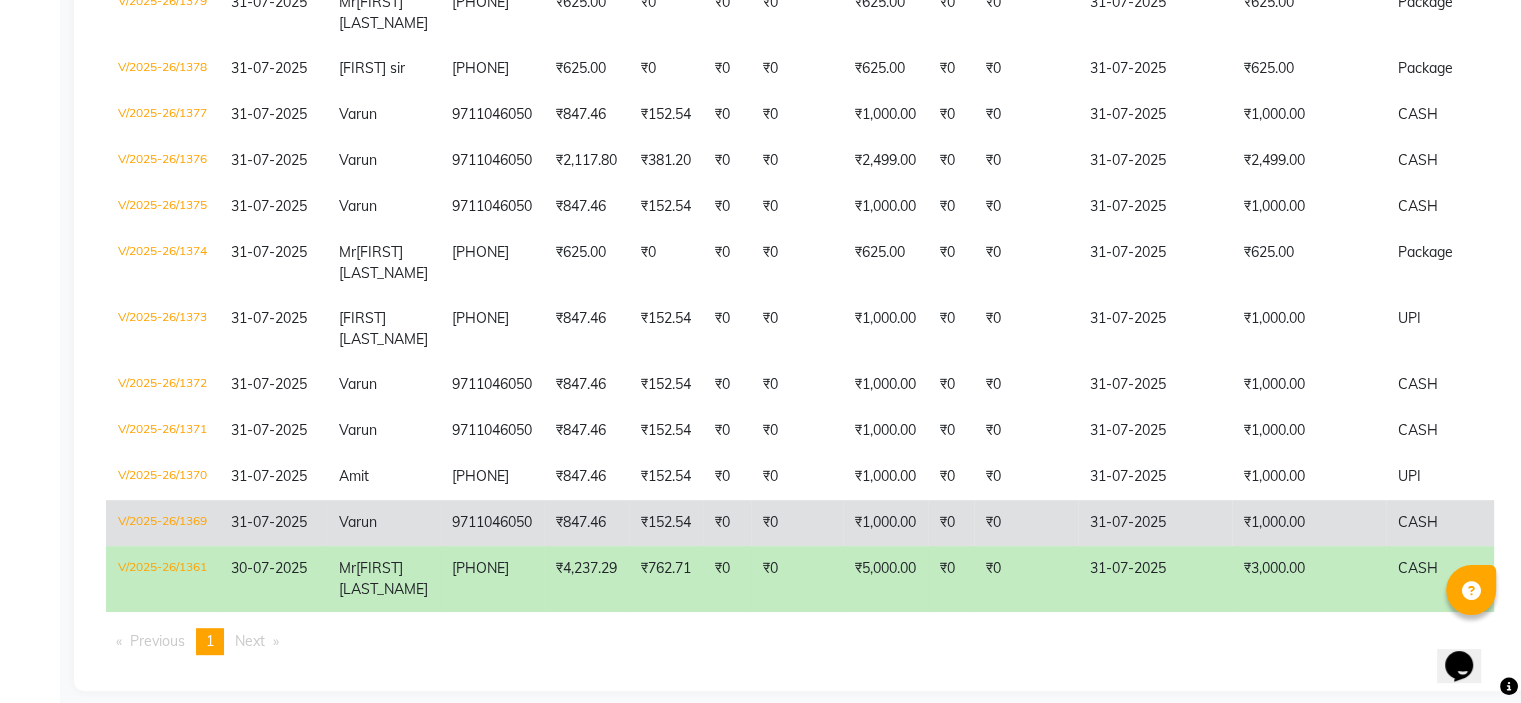 scroll, scrollTop: 883, scrollLeft: 0, axis: vertical 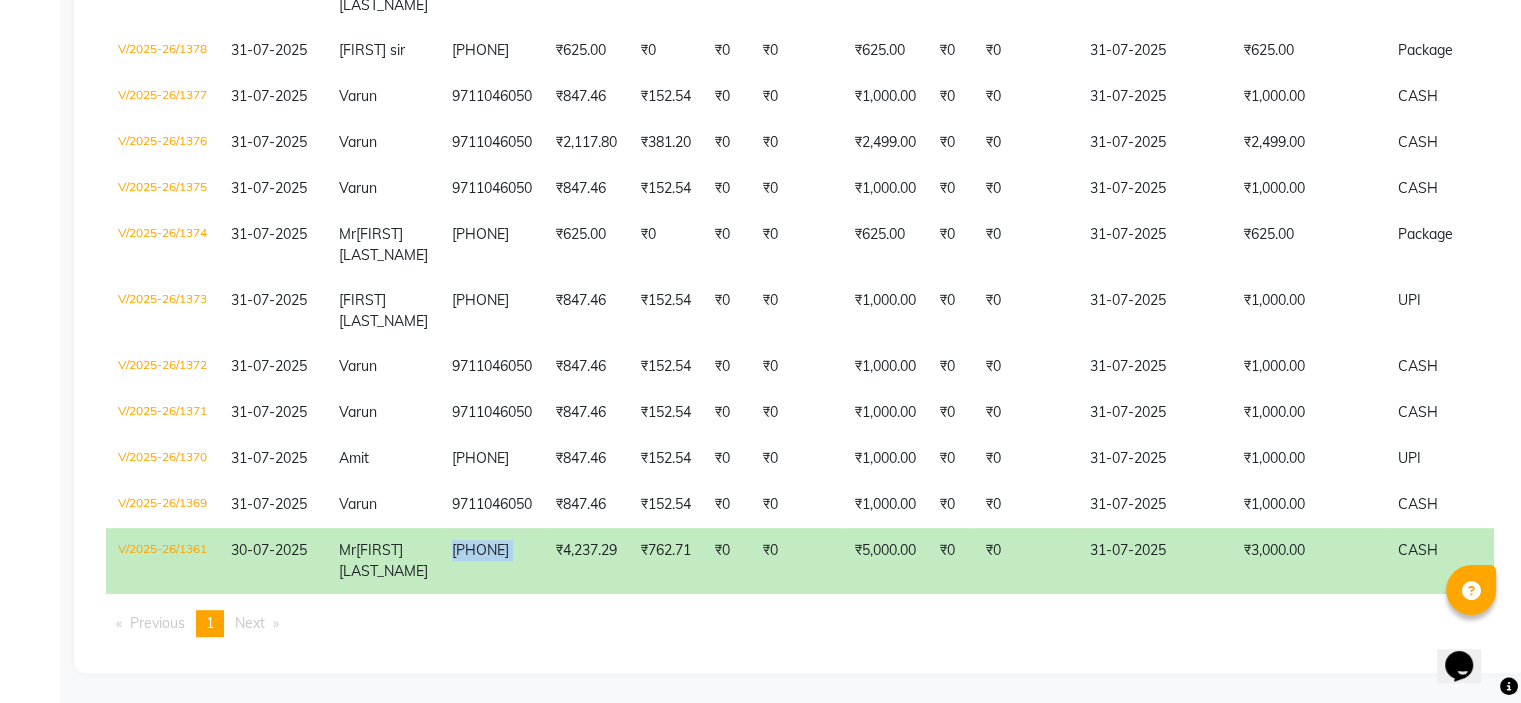 copy on "9650603691" 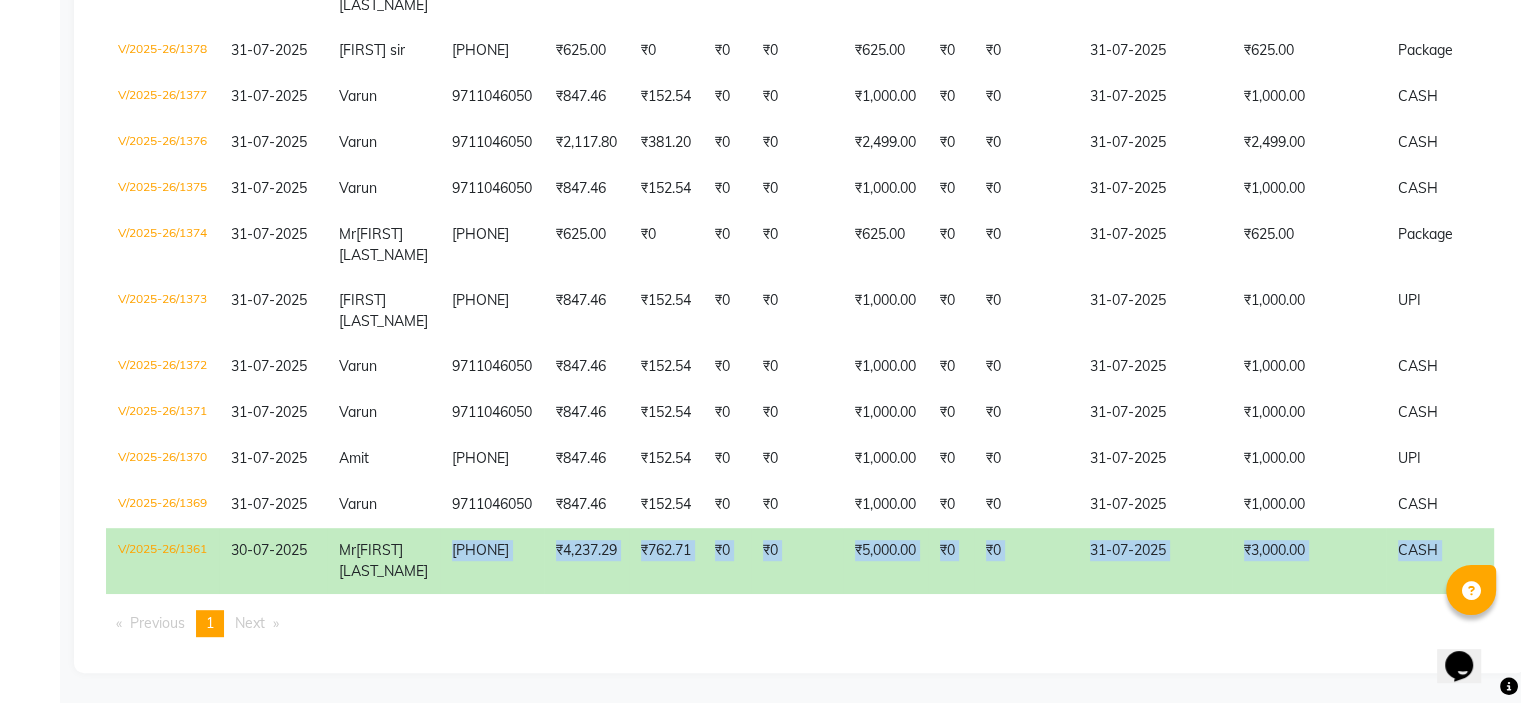 drag, startPoint x: 444, startPoint y: 539, endPoint x: 804, endPoint y: 637, distance: 373.10052 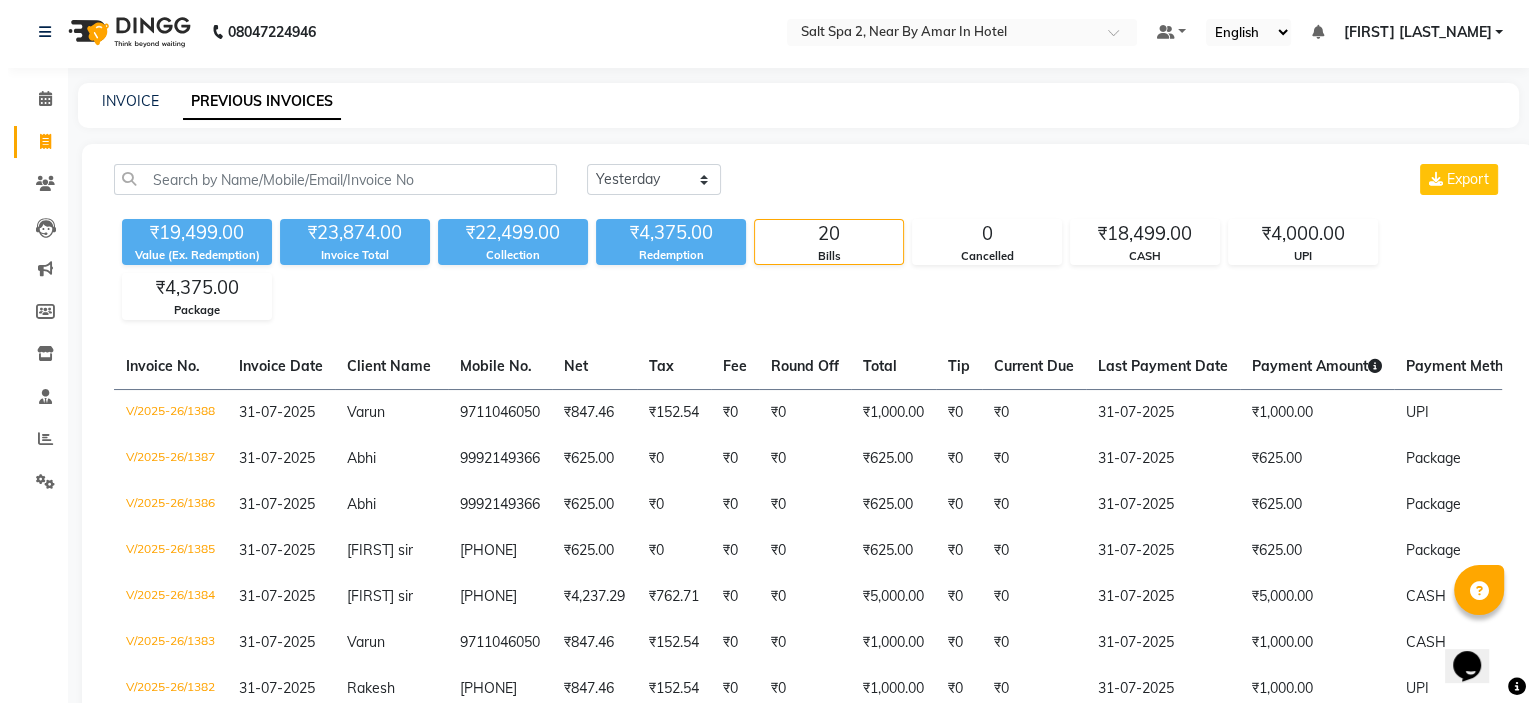 scroll, scrollTop: 0, scrollLeft: 0, axis: both 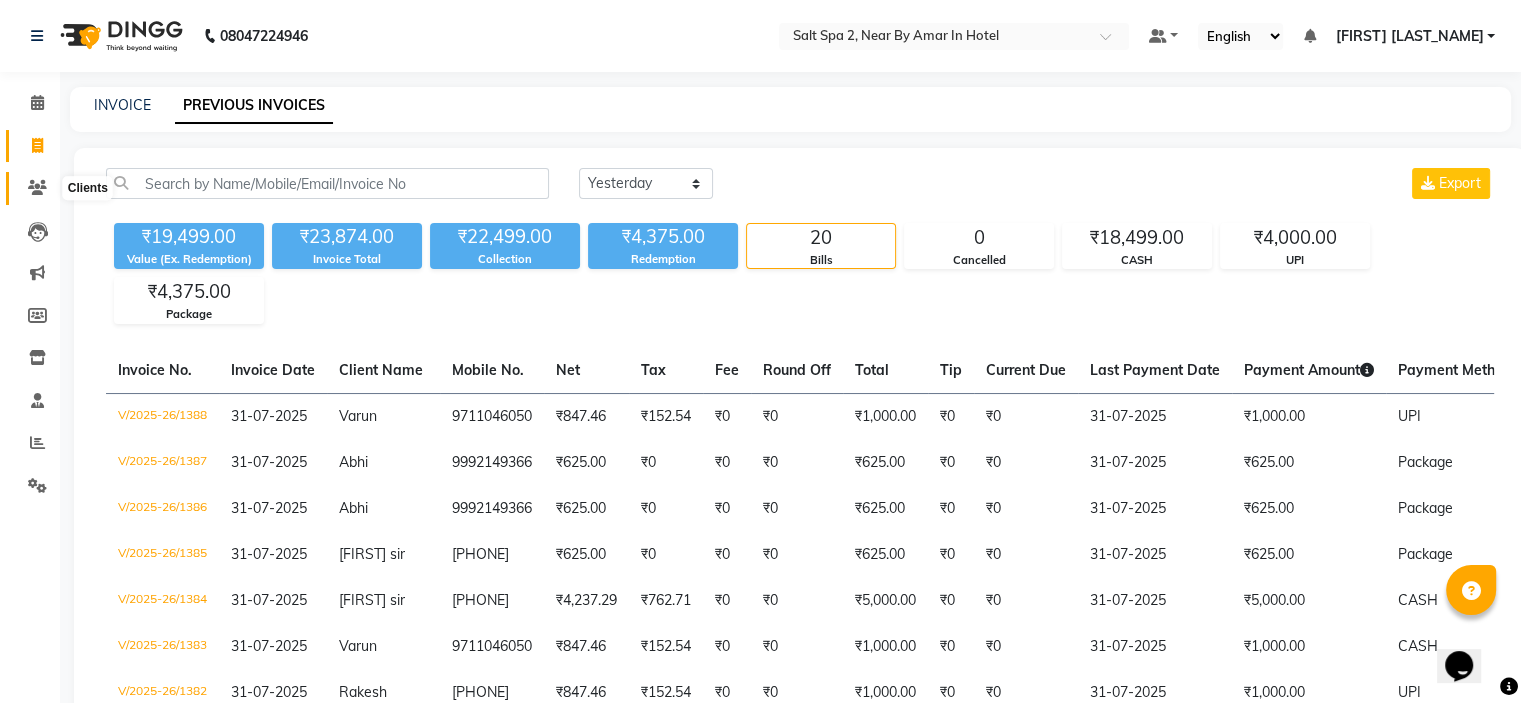 click 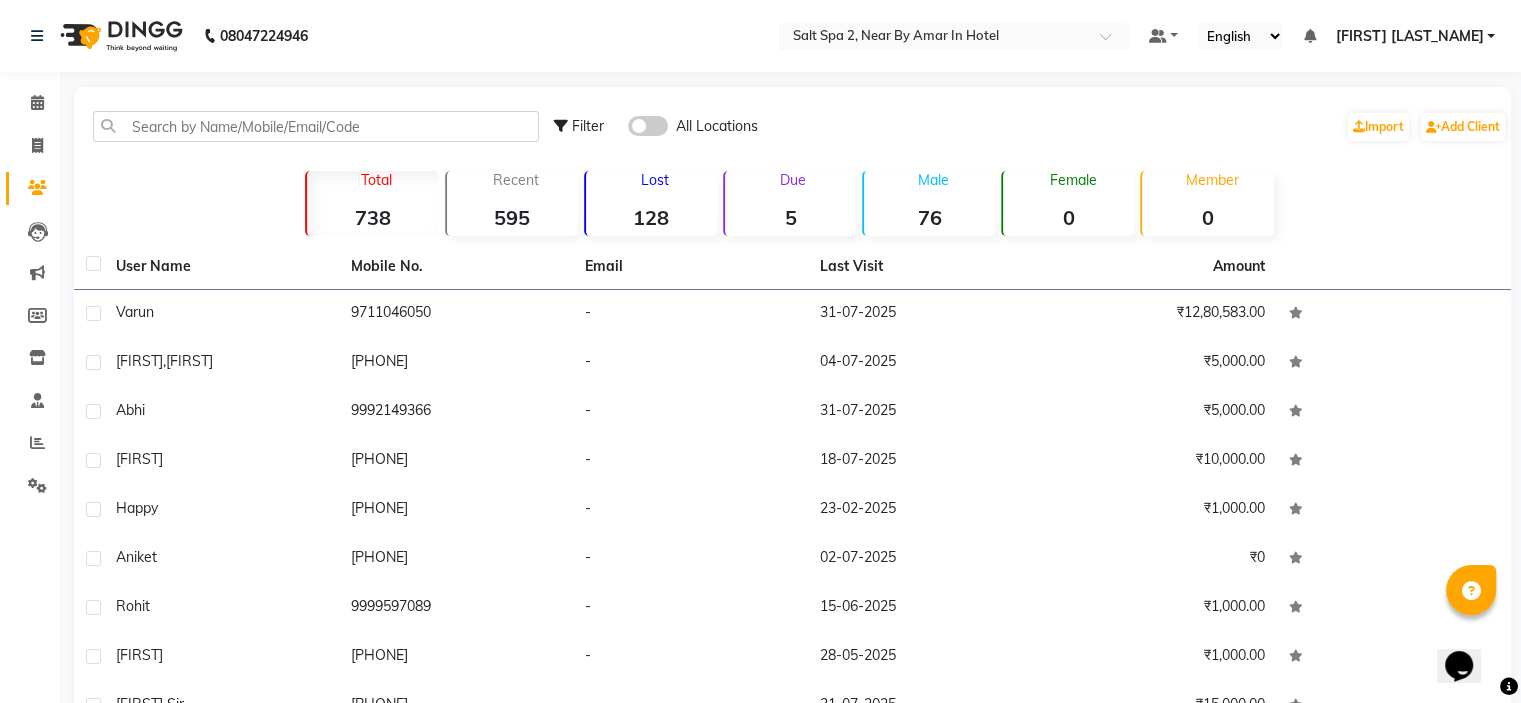 click 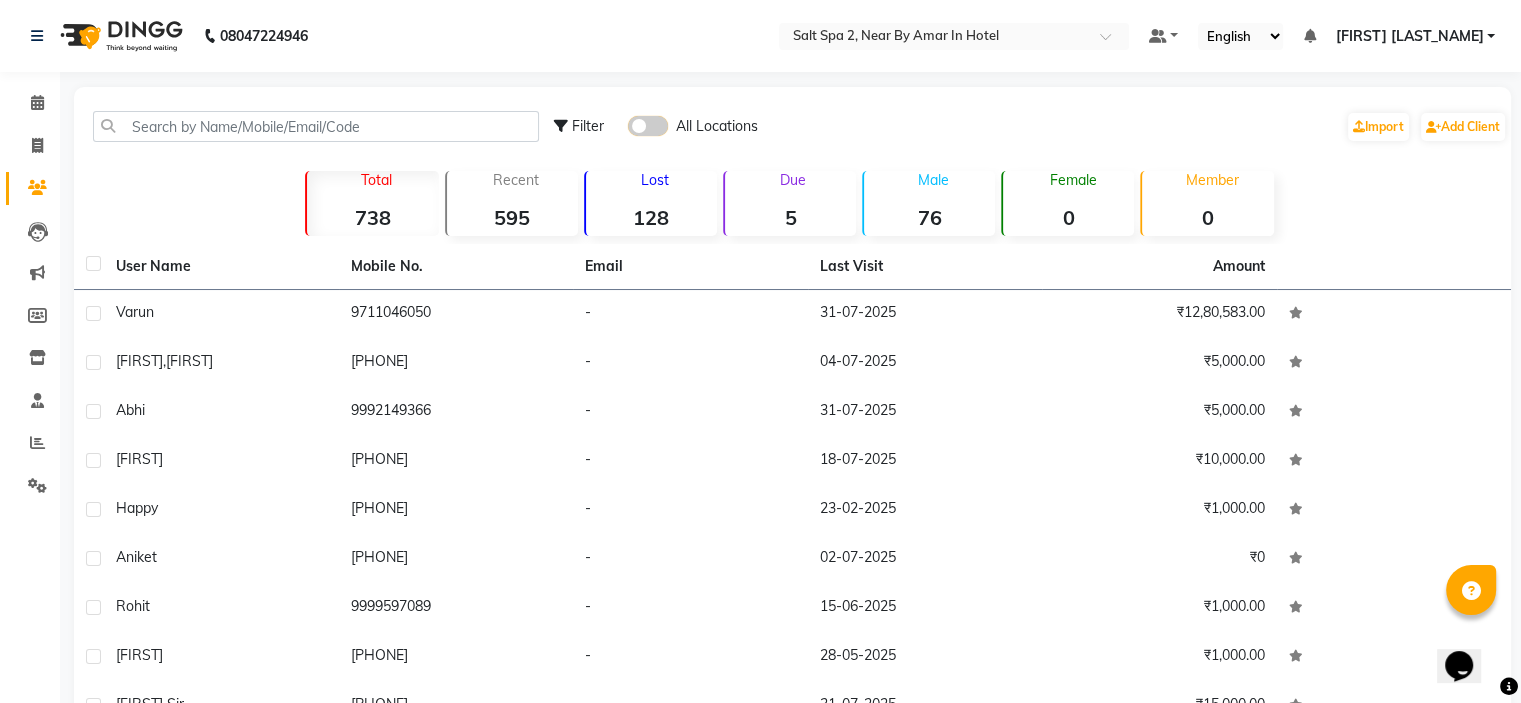 click 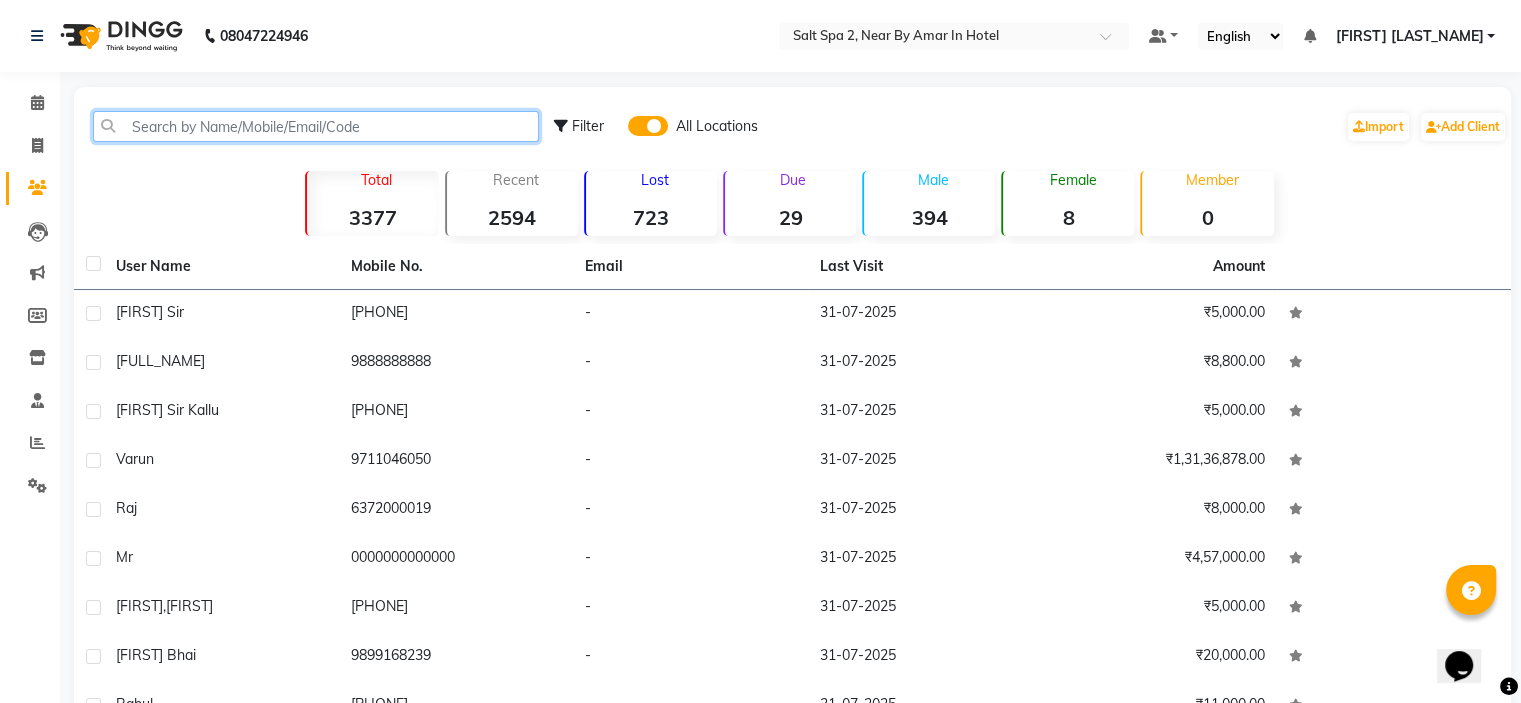 click 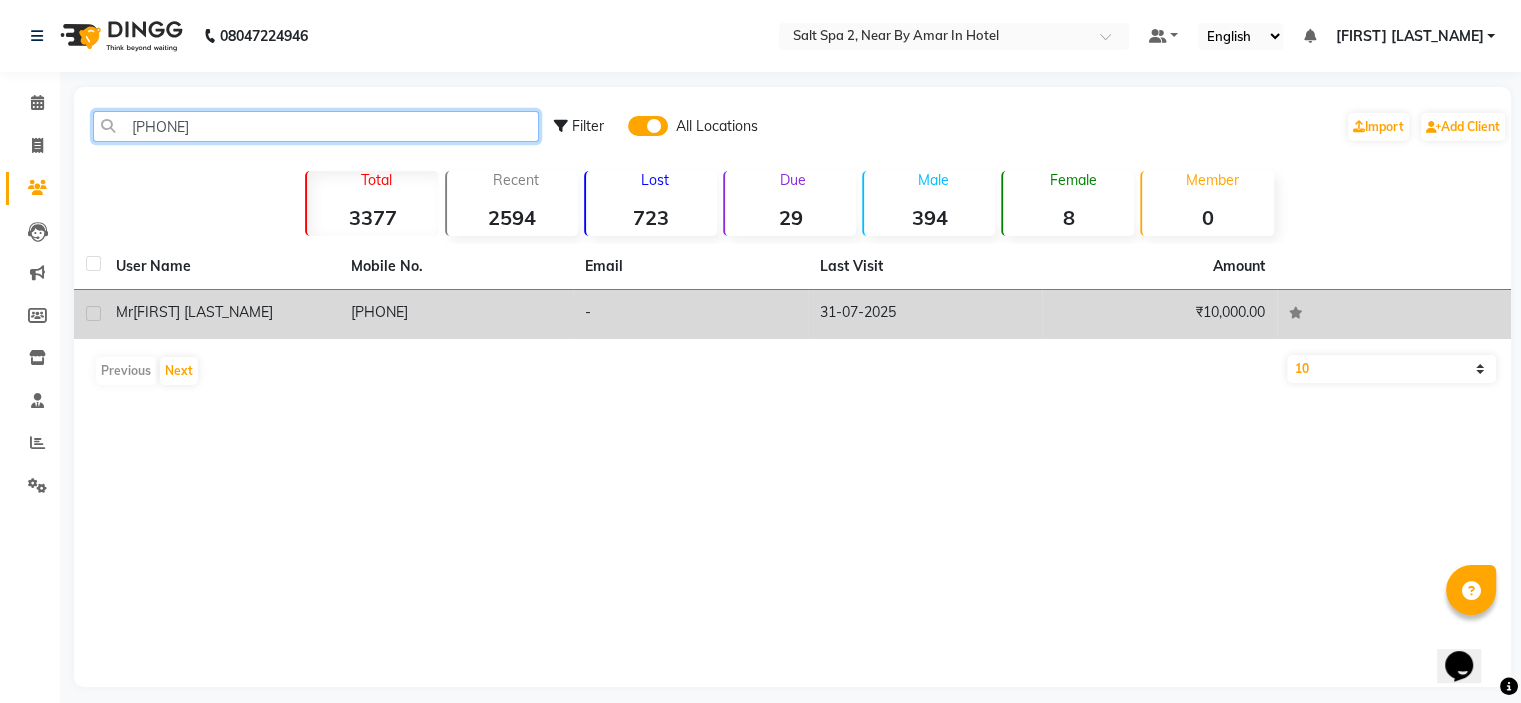 type on "9650603691" 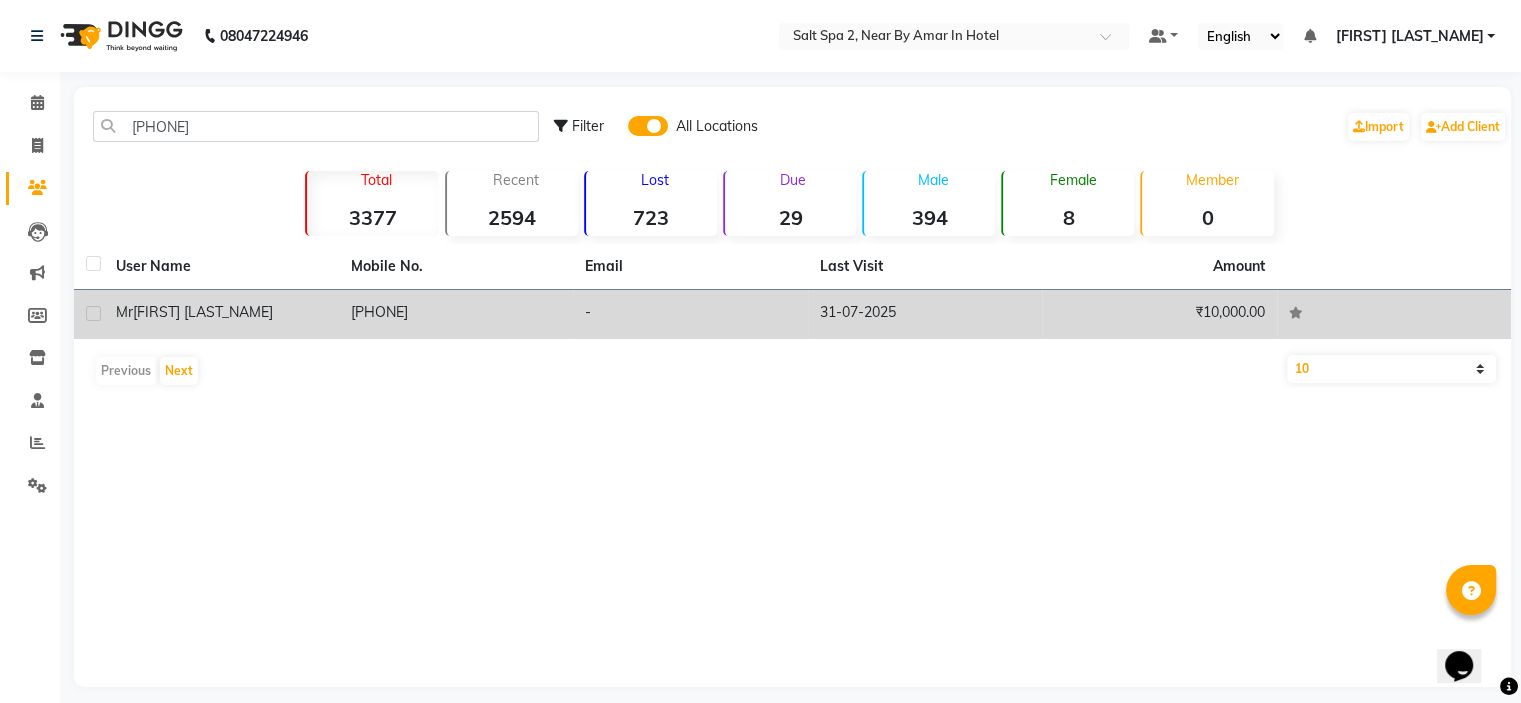 click on "₹10,000.00" 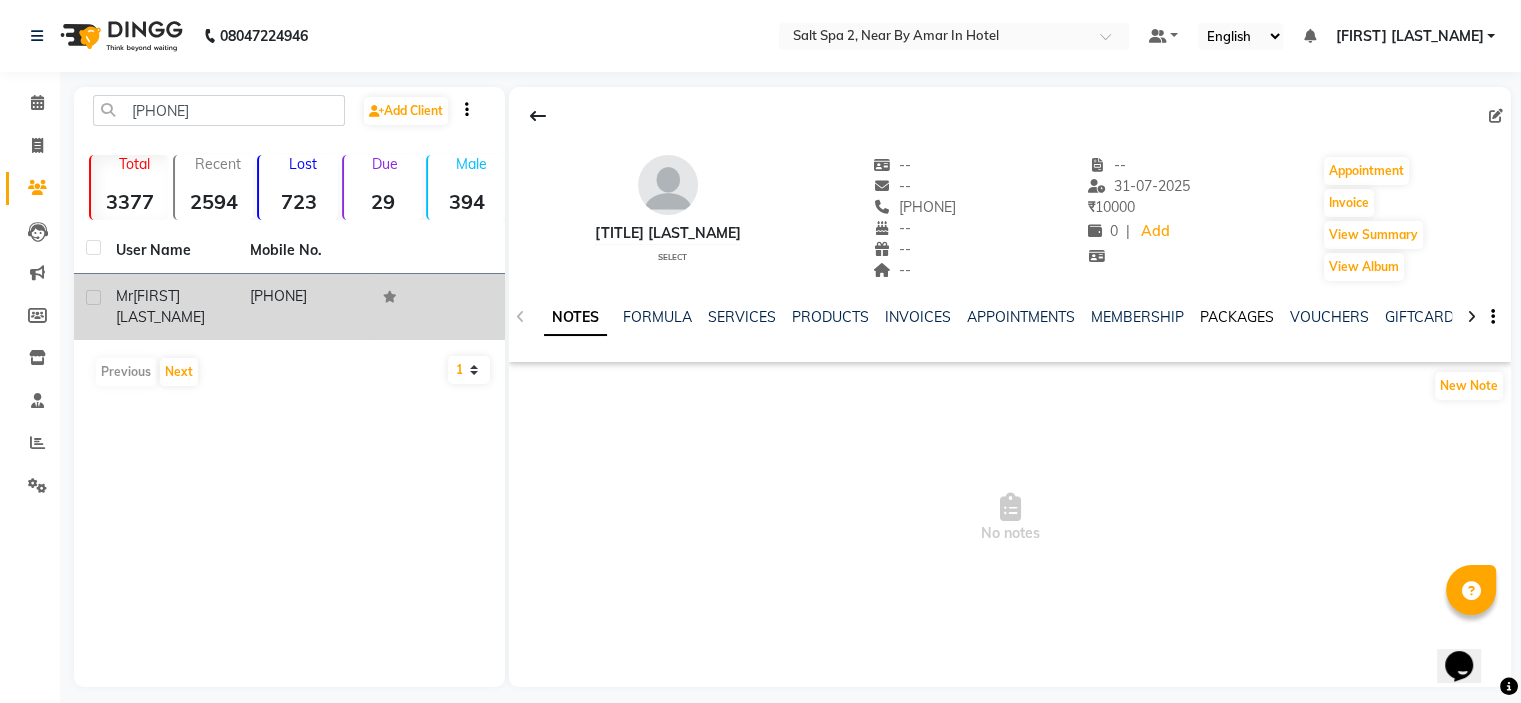 click on "PACKAGES" 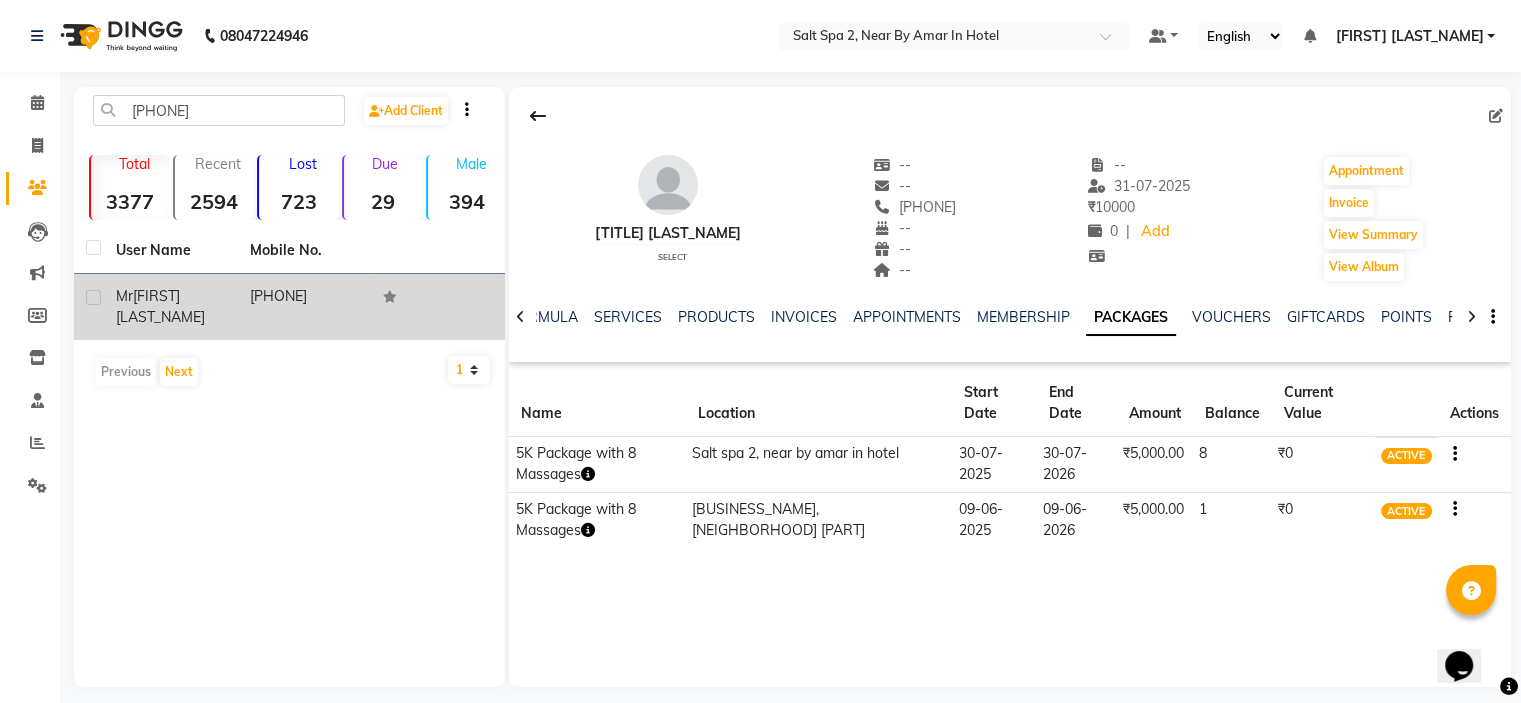 click 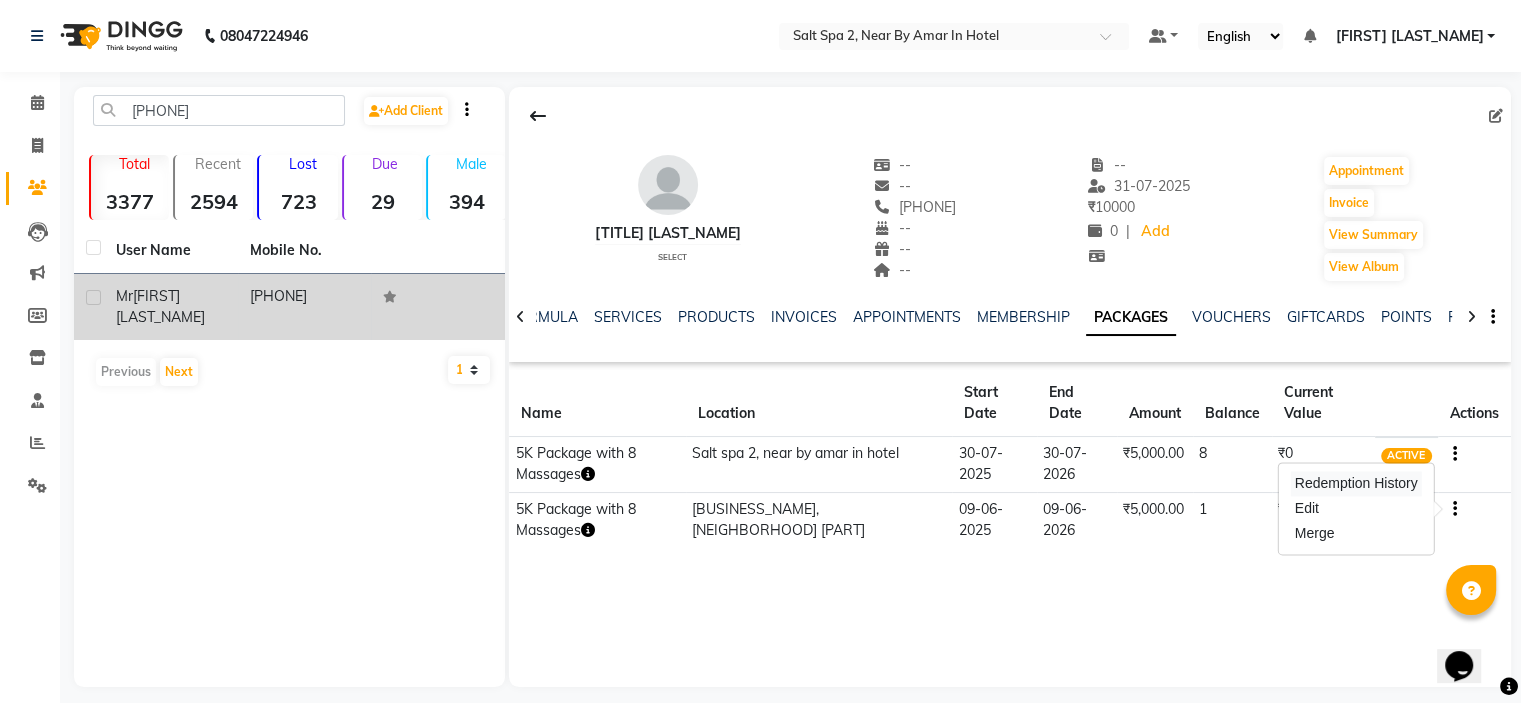 click on "Redemption History" at bounding box center [1356, 483] 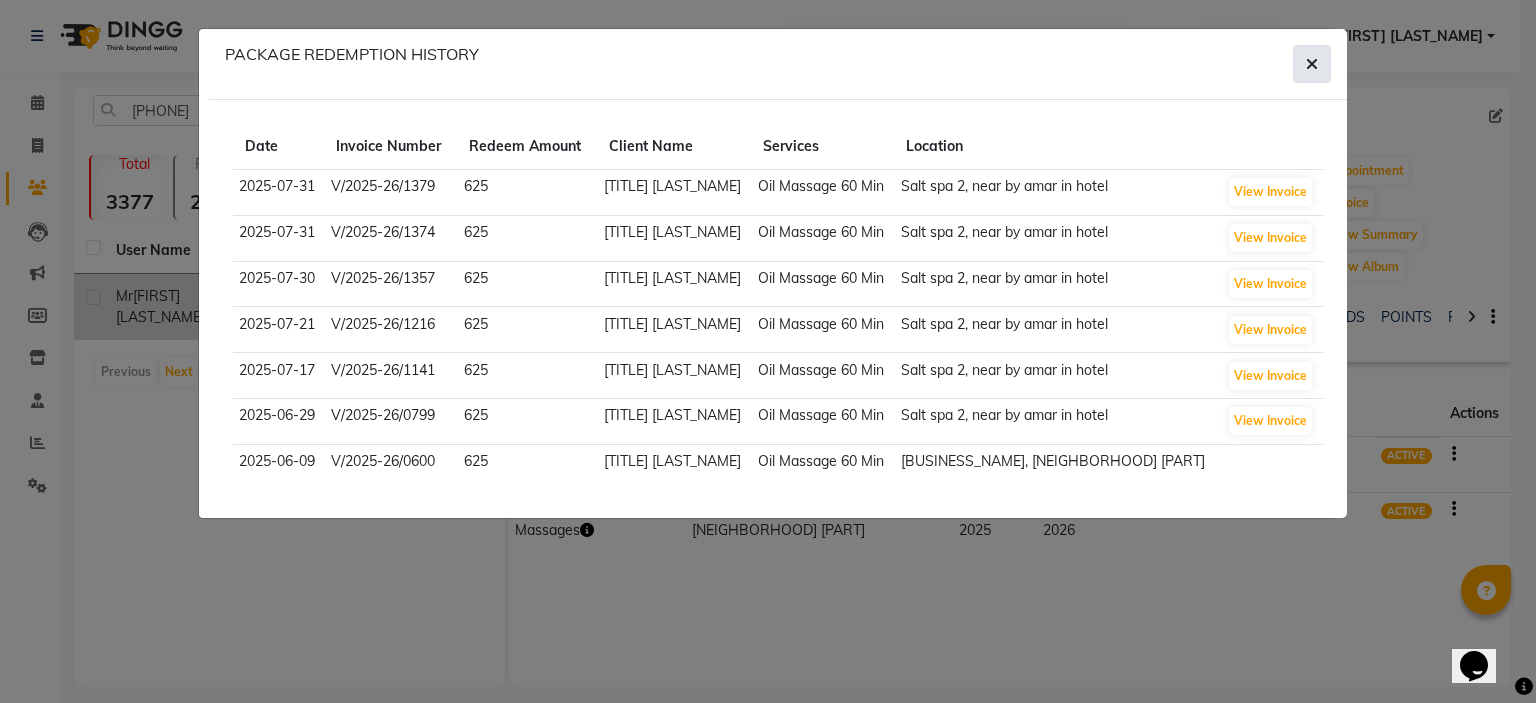 click 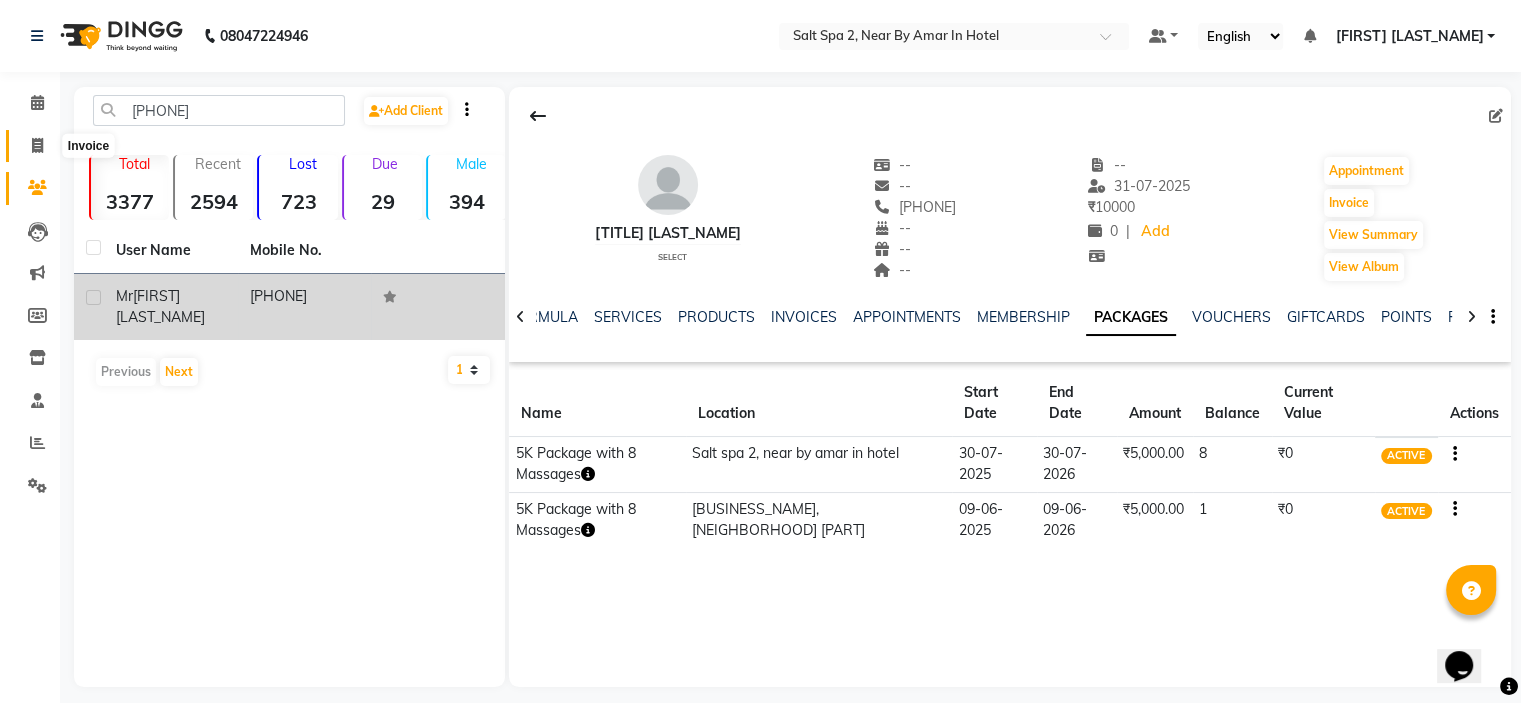 click 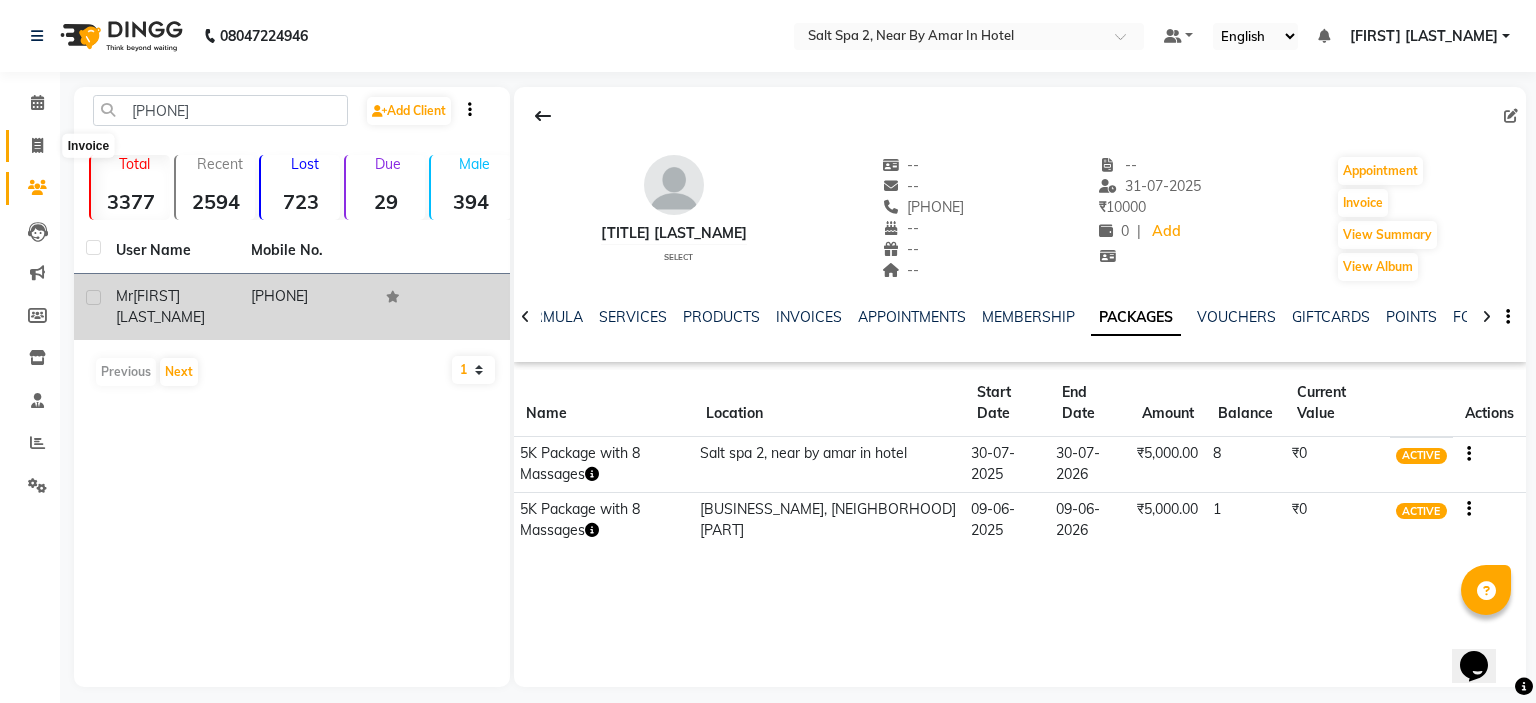 select on "7609" 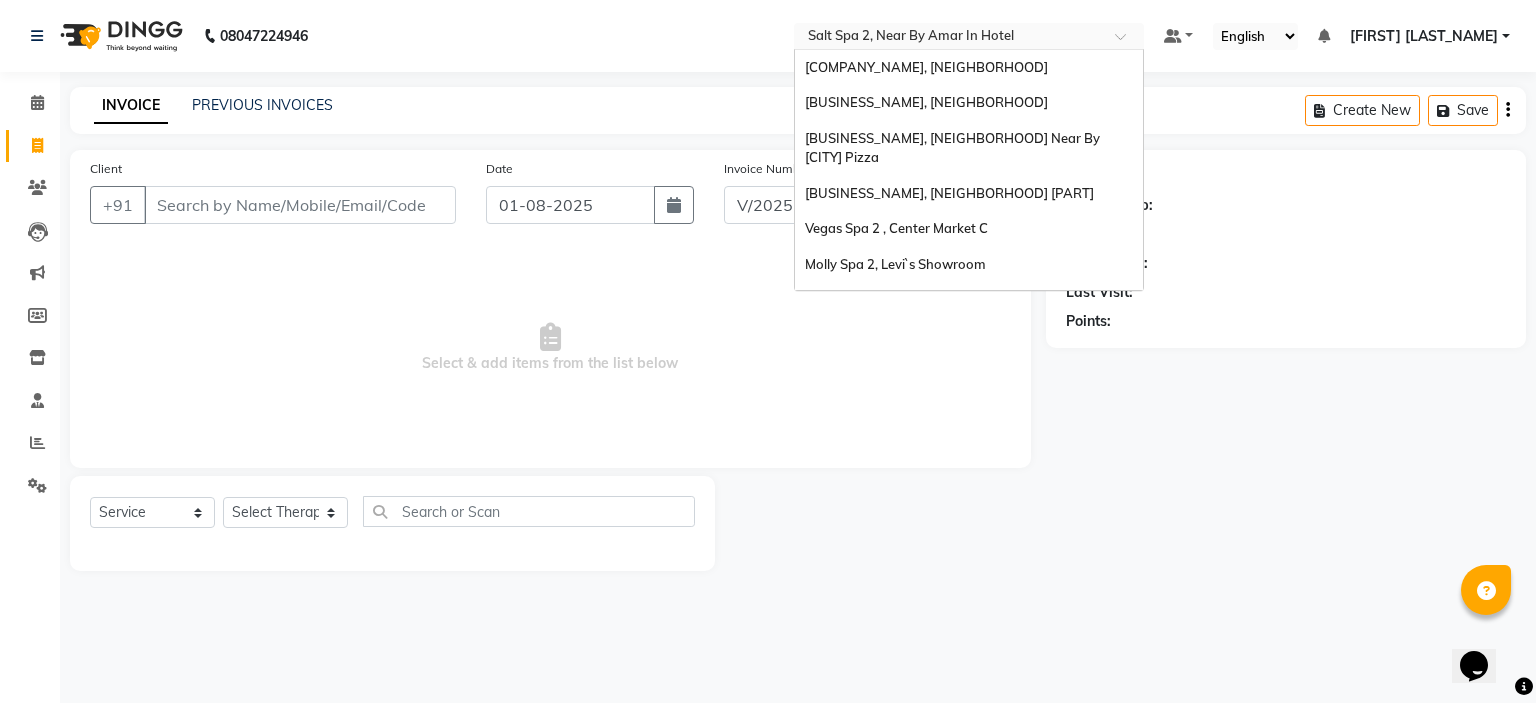 click at bounding box center (949, 38) 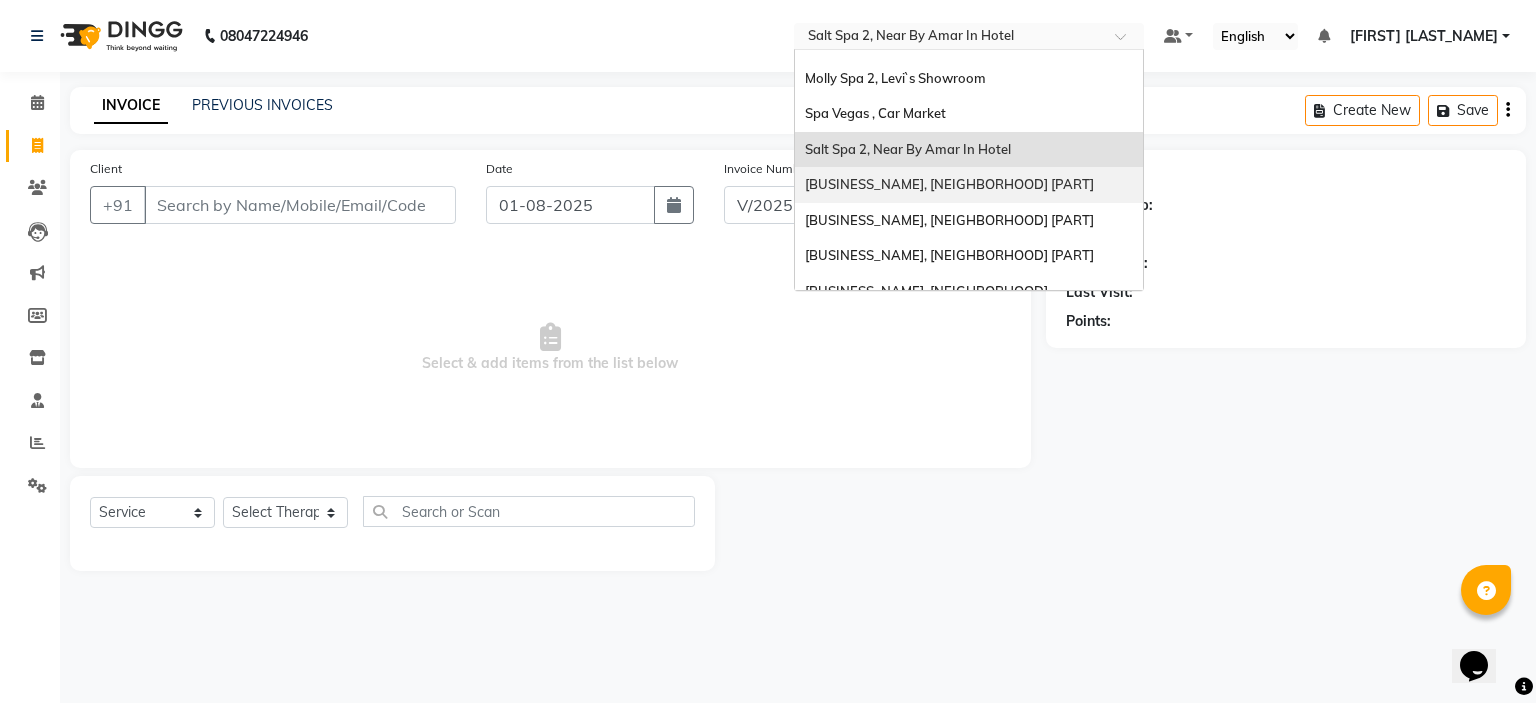 scroll, scrollTop: 185, scrollLeft: 0, axis: vertical 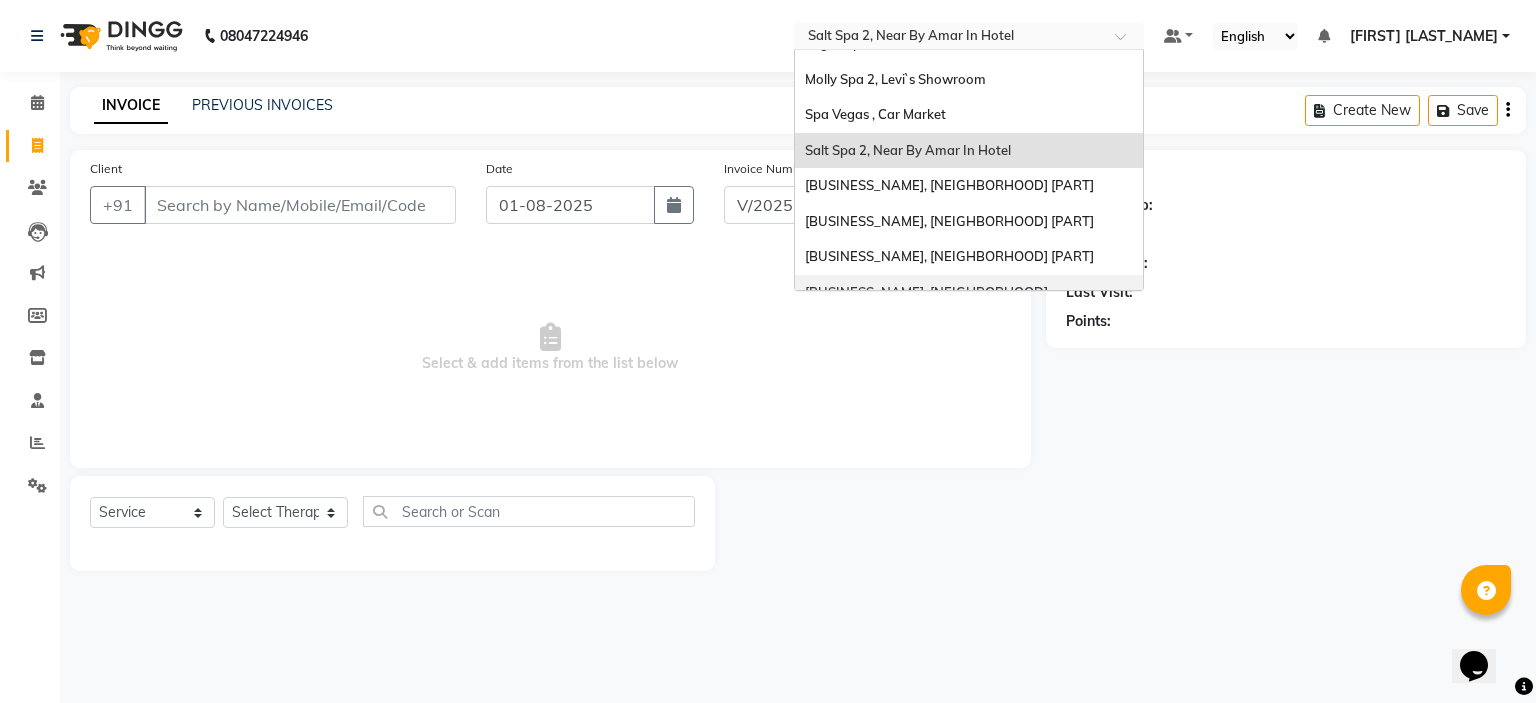 click on "Spa 7, Lajpat Nagar" at bounding box center (969, 293) 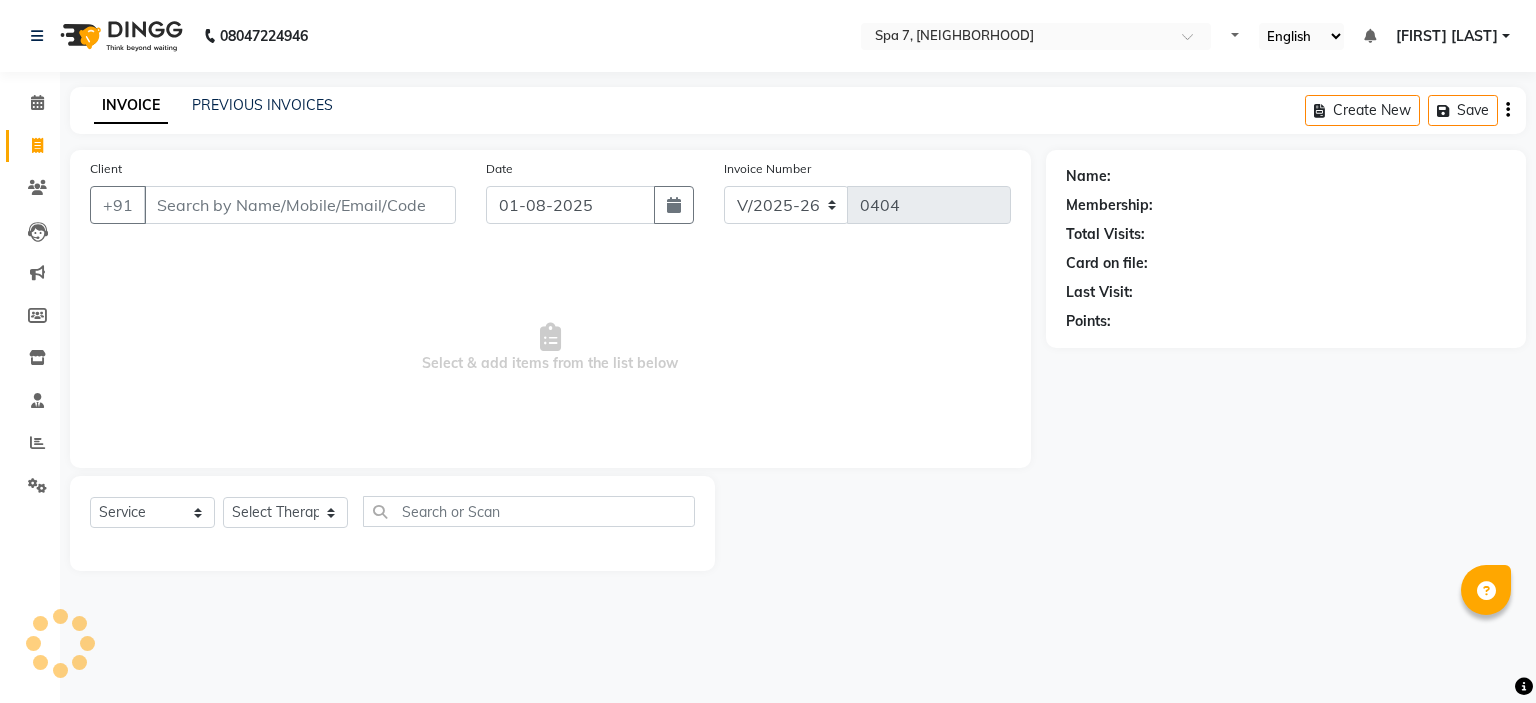 select on "8487" 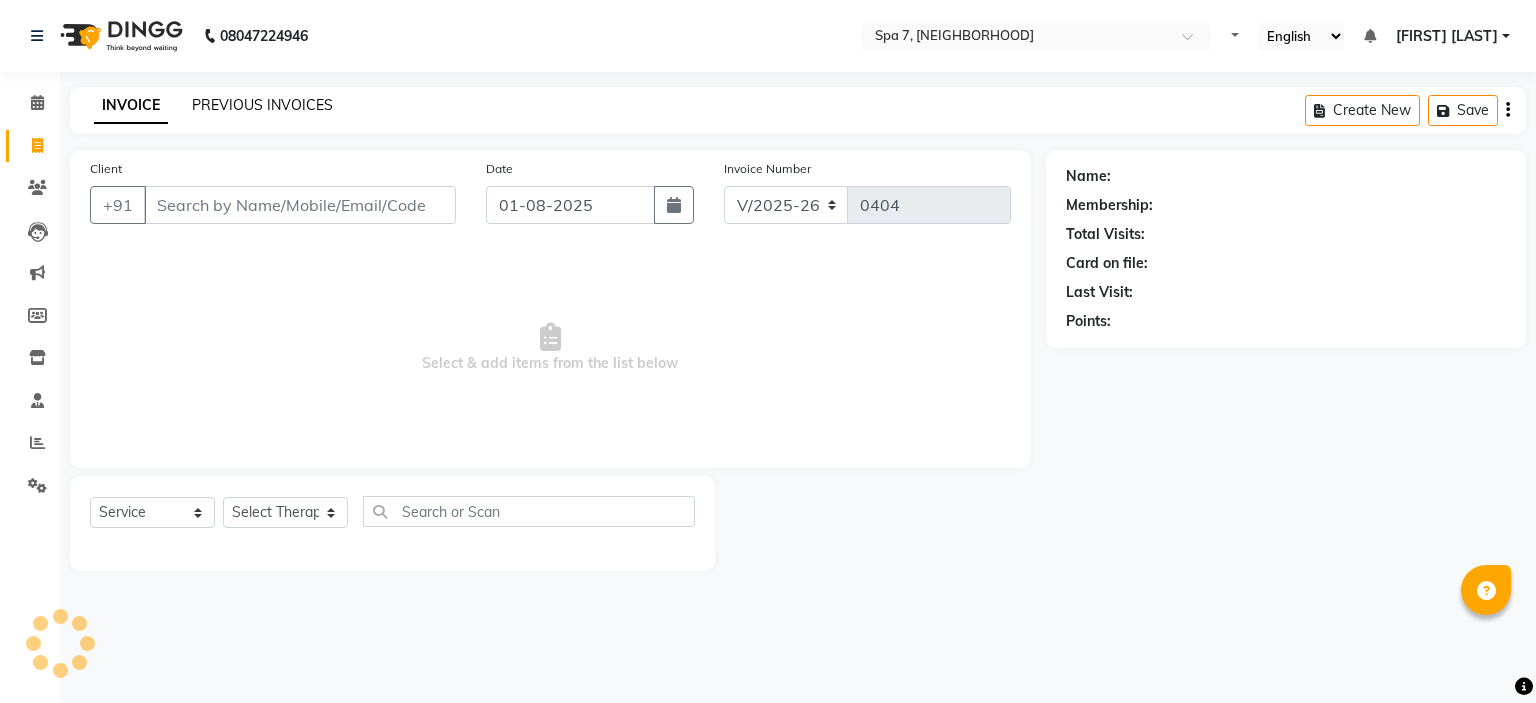 scroll, scrollTop: 0, scrollLeft: 0, axis: both 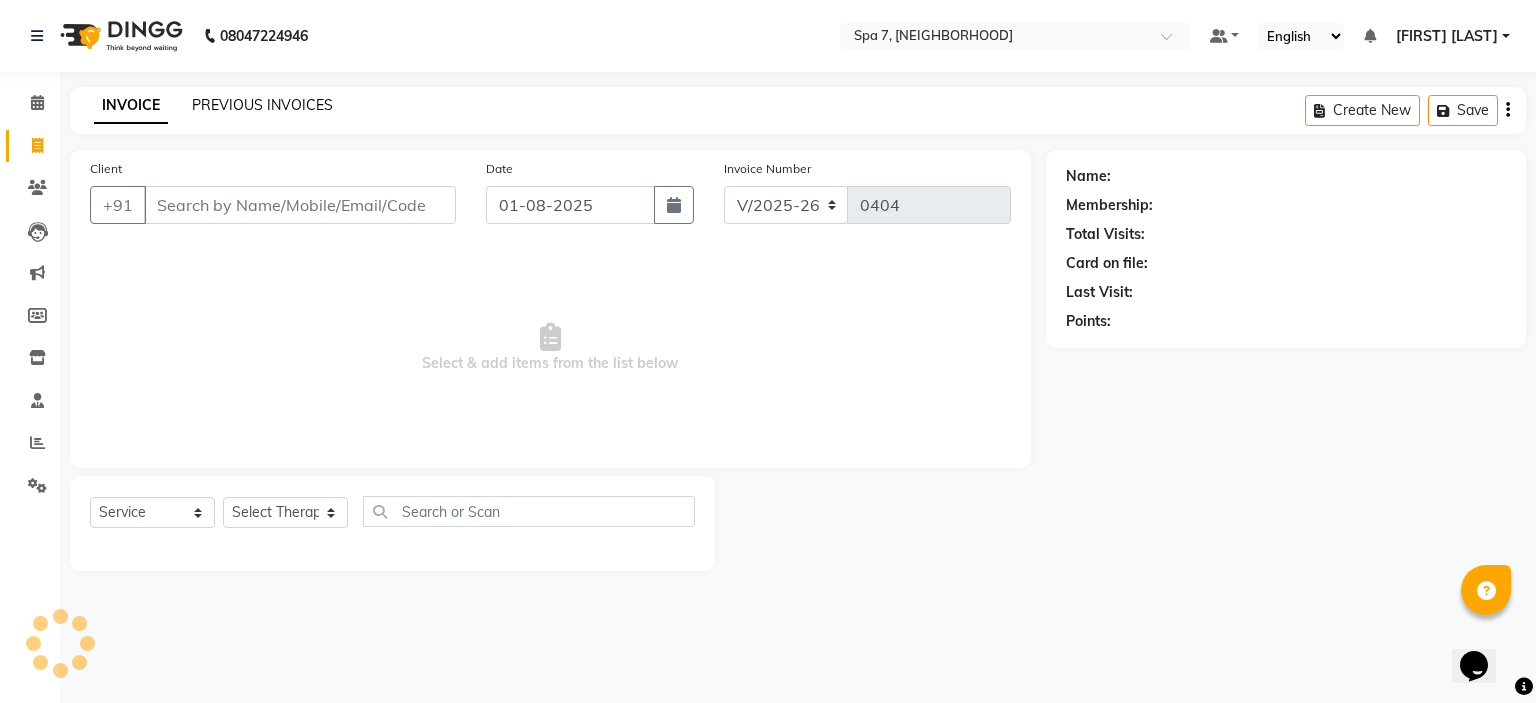 click on "PREVIOUS INVOICES" 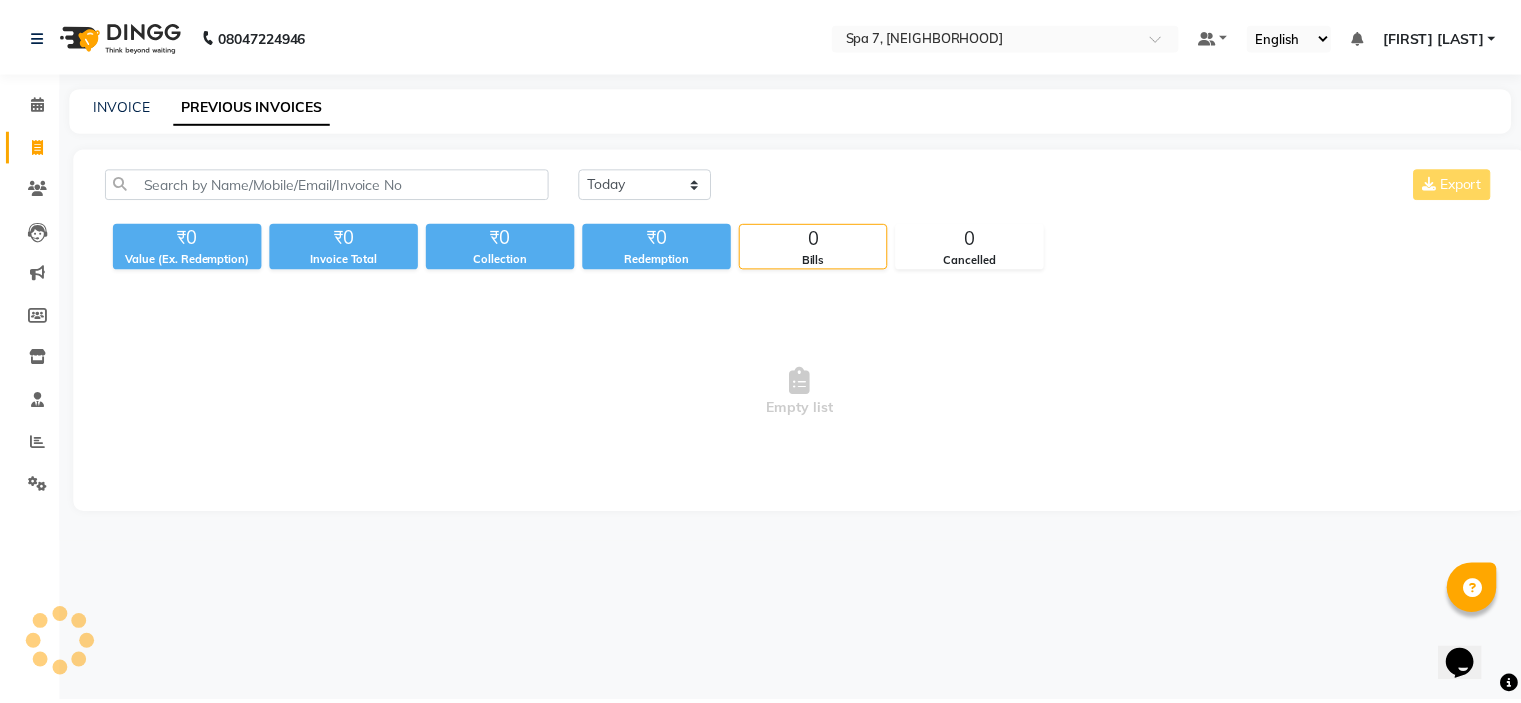 scroll, scrollTop: 0, scrollLeft: 0, axis: both 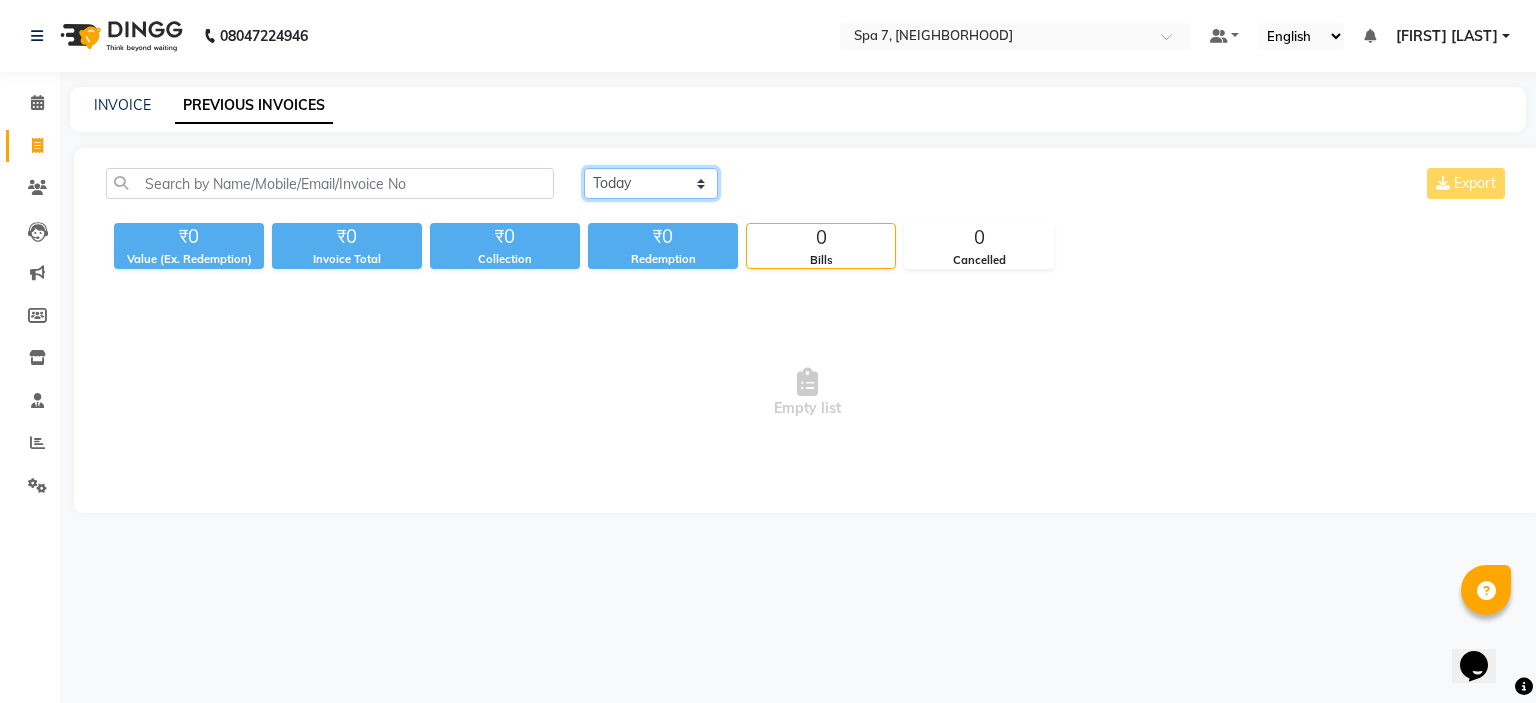 click on "Today Yesterday Custom Range" 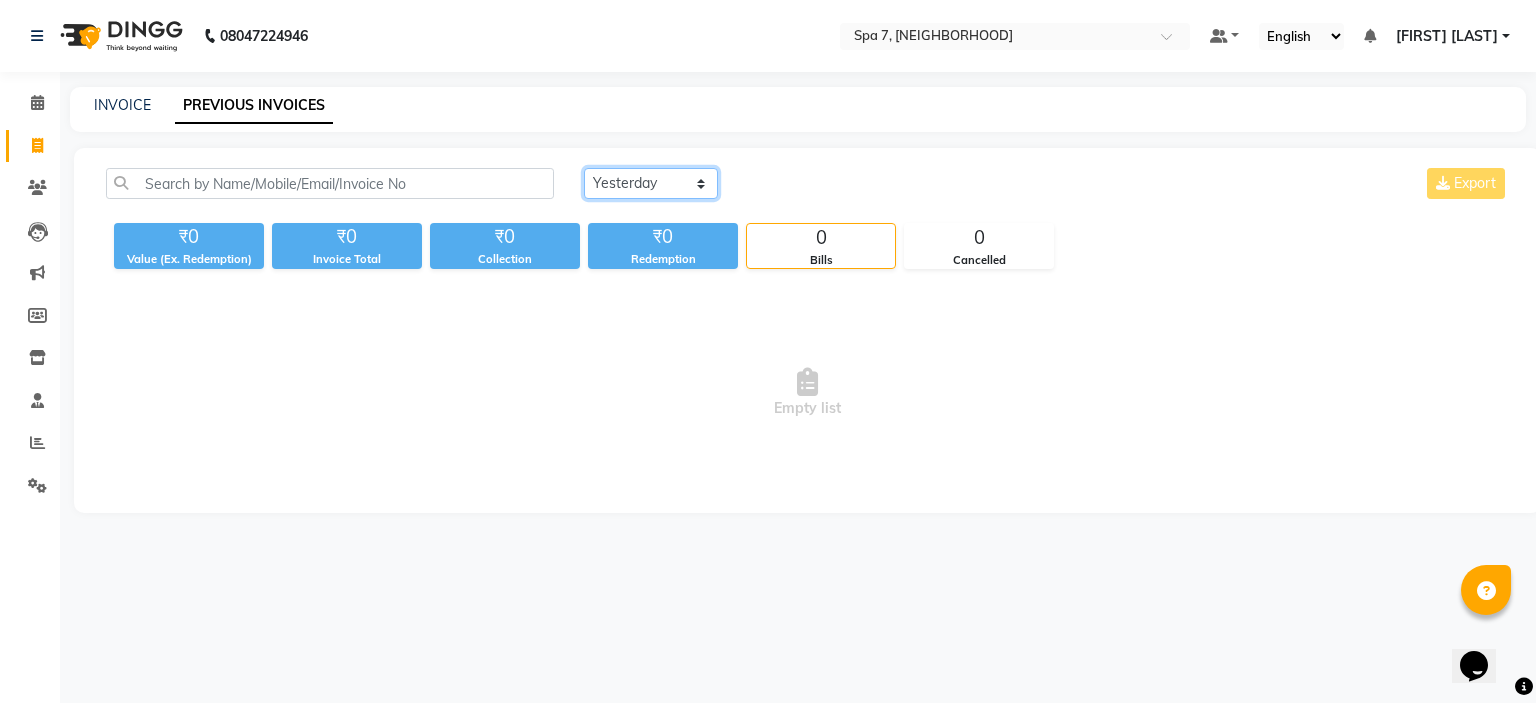 click on "Today Yesterday Custom Range" 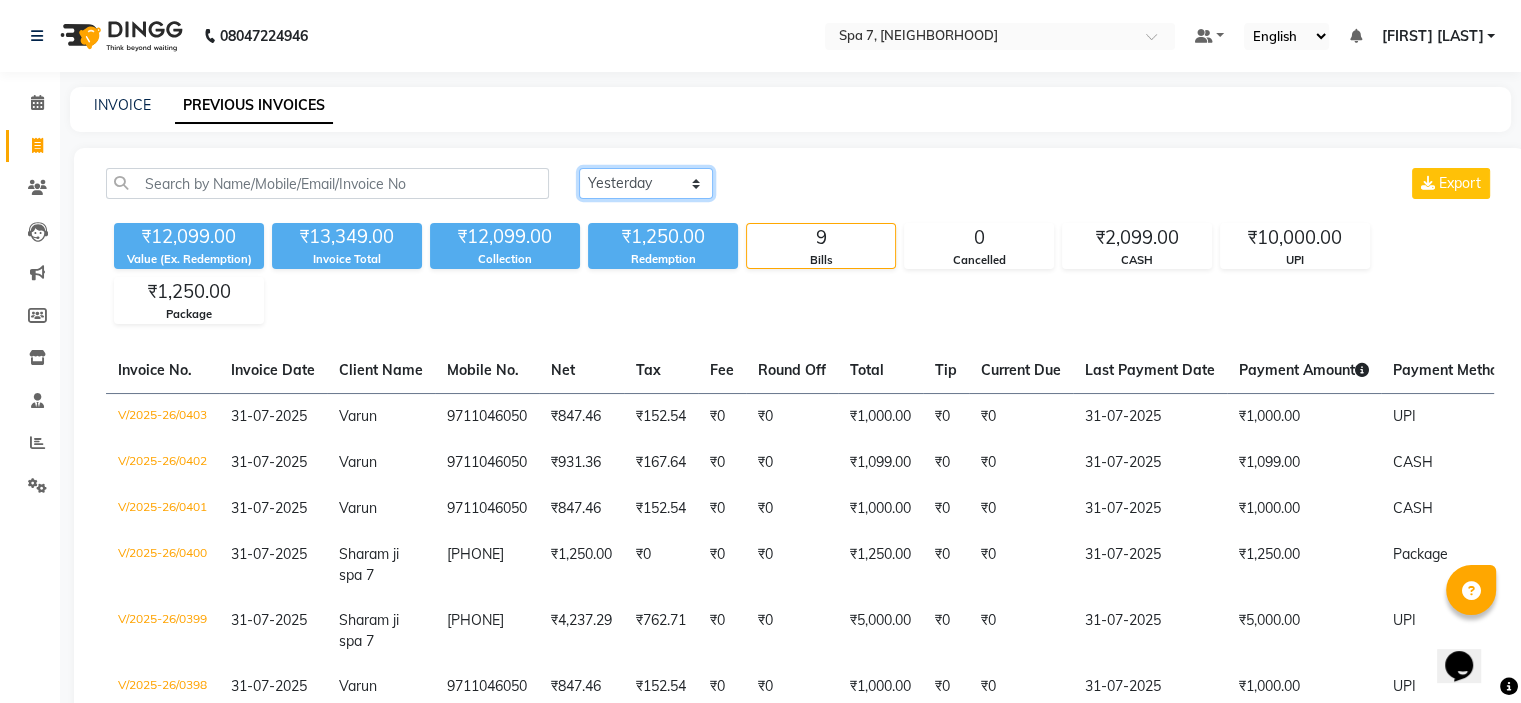 scroll, scrollTop: 288, scrollLeft: 0, axis: vertical 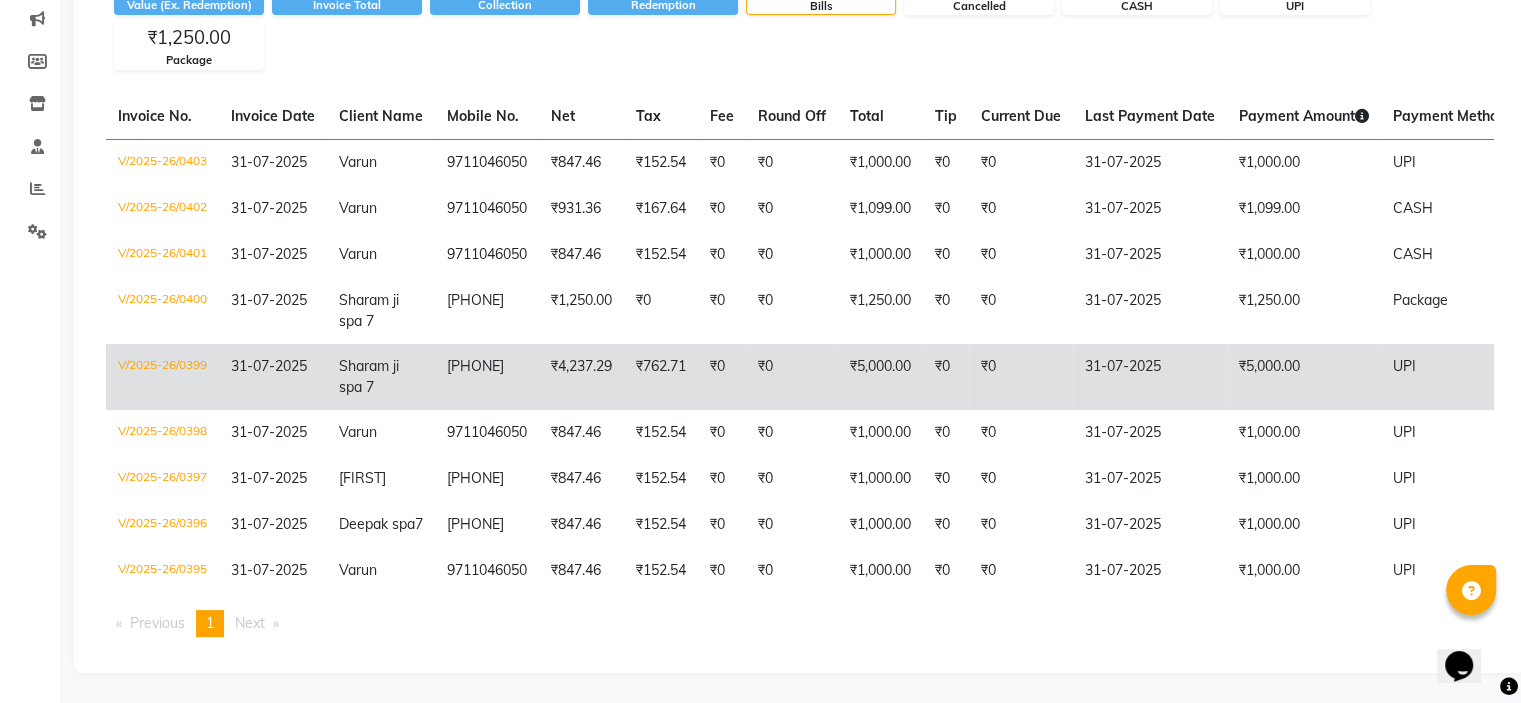 drag, startPoint x: 448, startPoint y: 338, endPoint x: 536, endPoint y: 346, distance: 88.362885 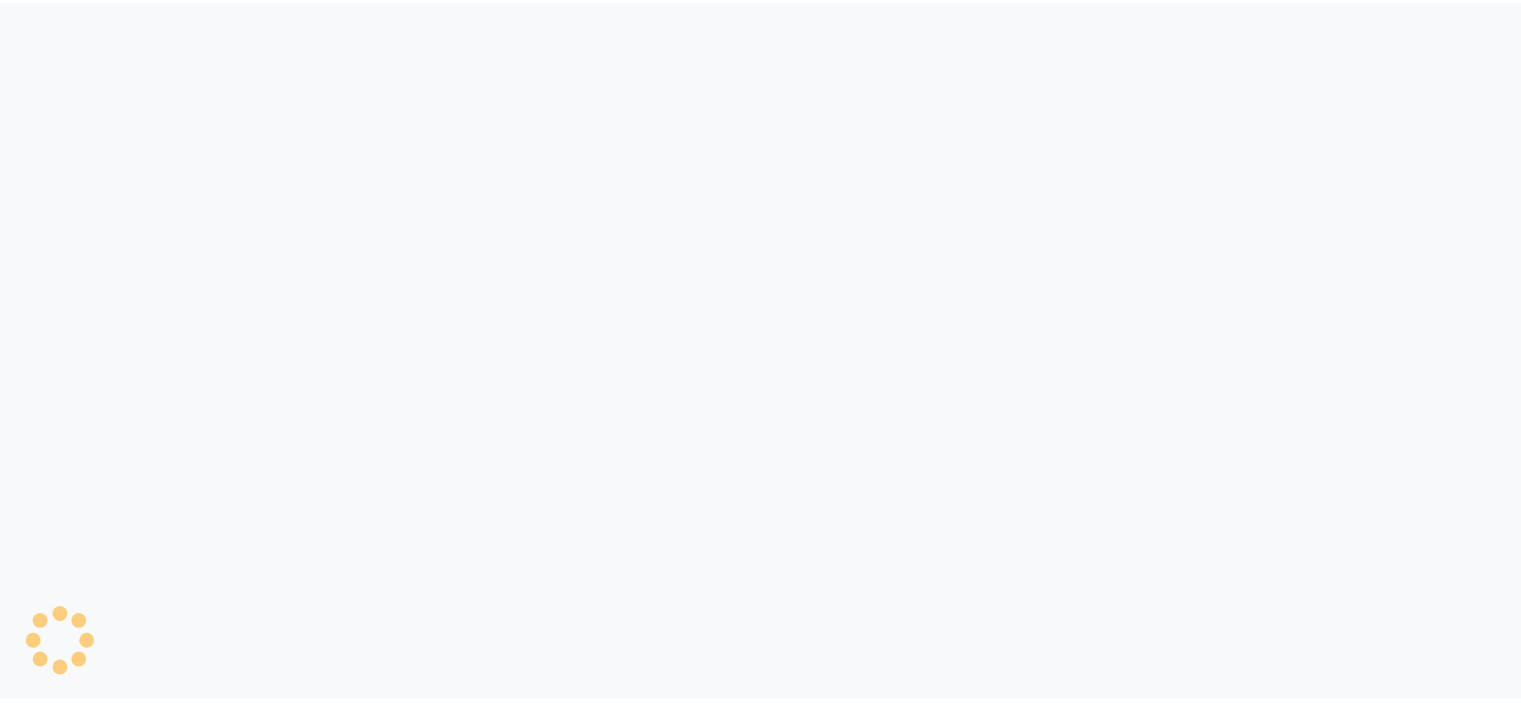 scroll, scrollTop: 0, scrollLeft: 0, axis: both 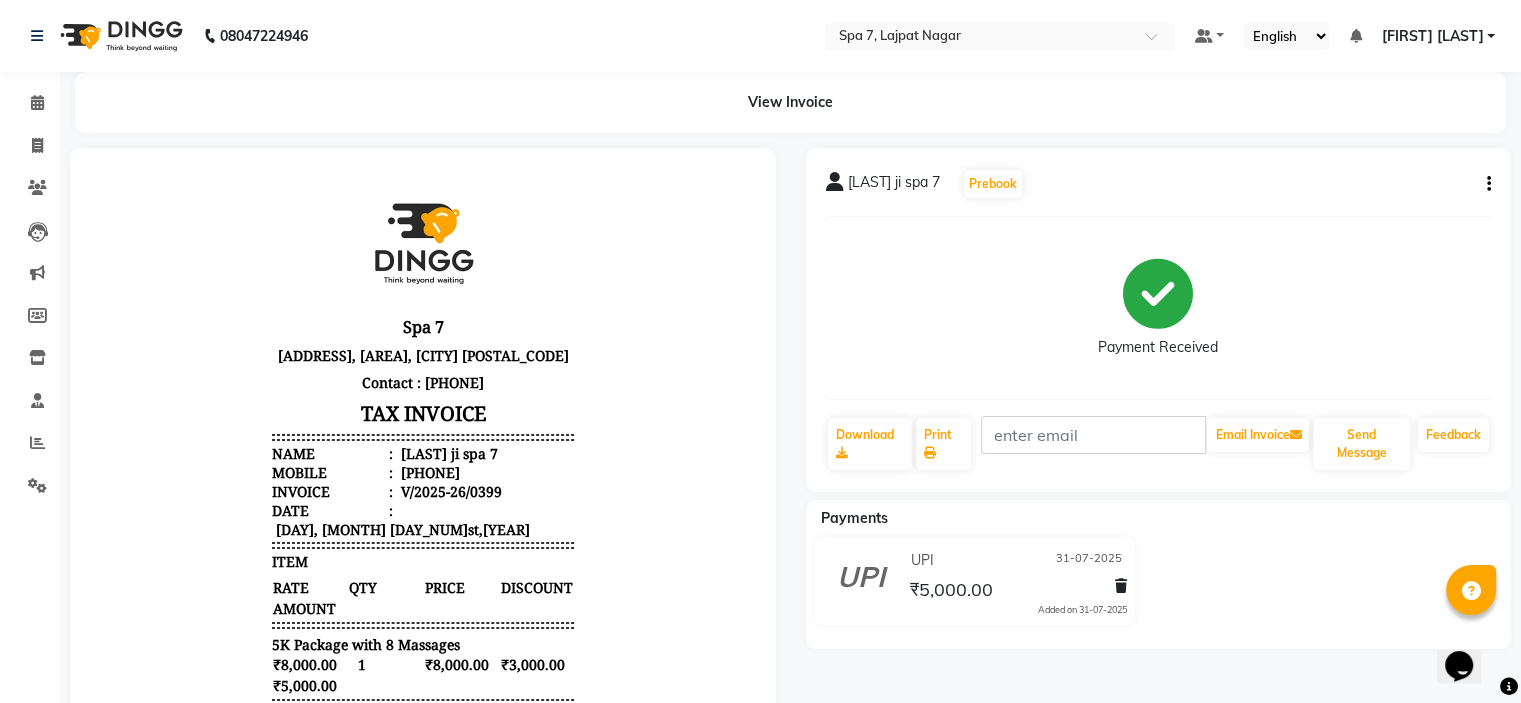 drag, startPoint x: 380, startPoint y: 487, endPoint x: 497, endPoint y: 494, distance: 117.20921 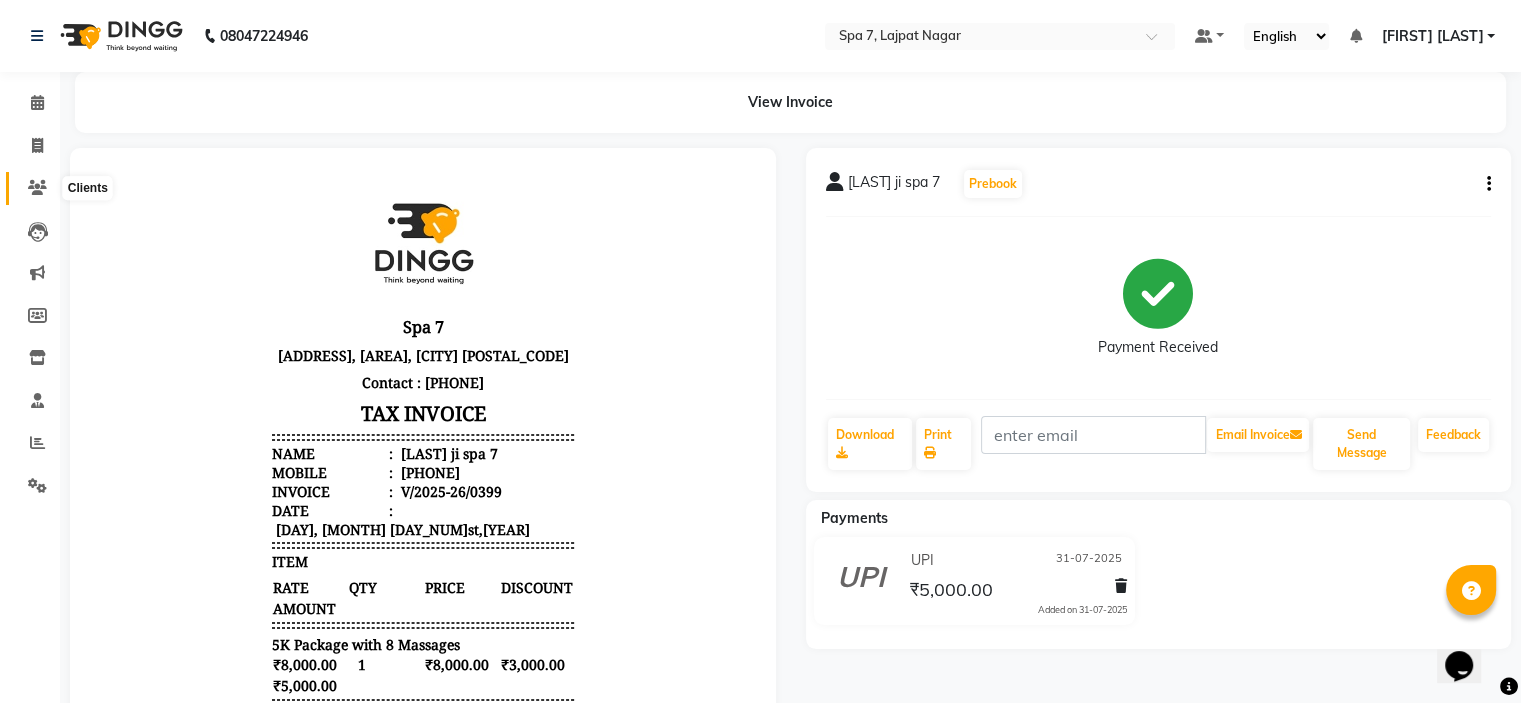 click 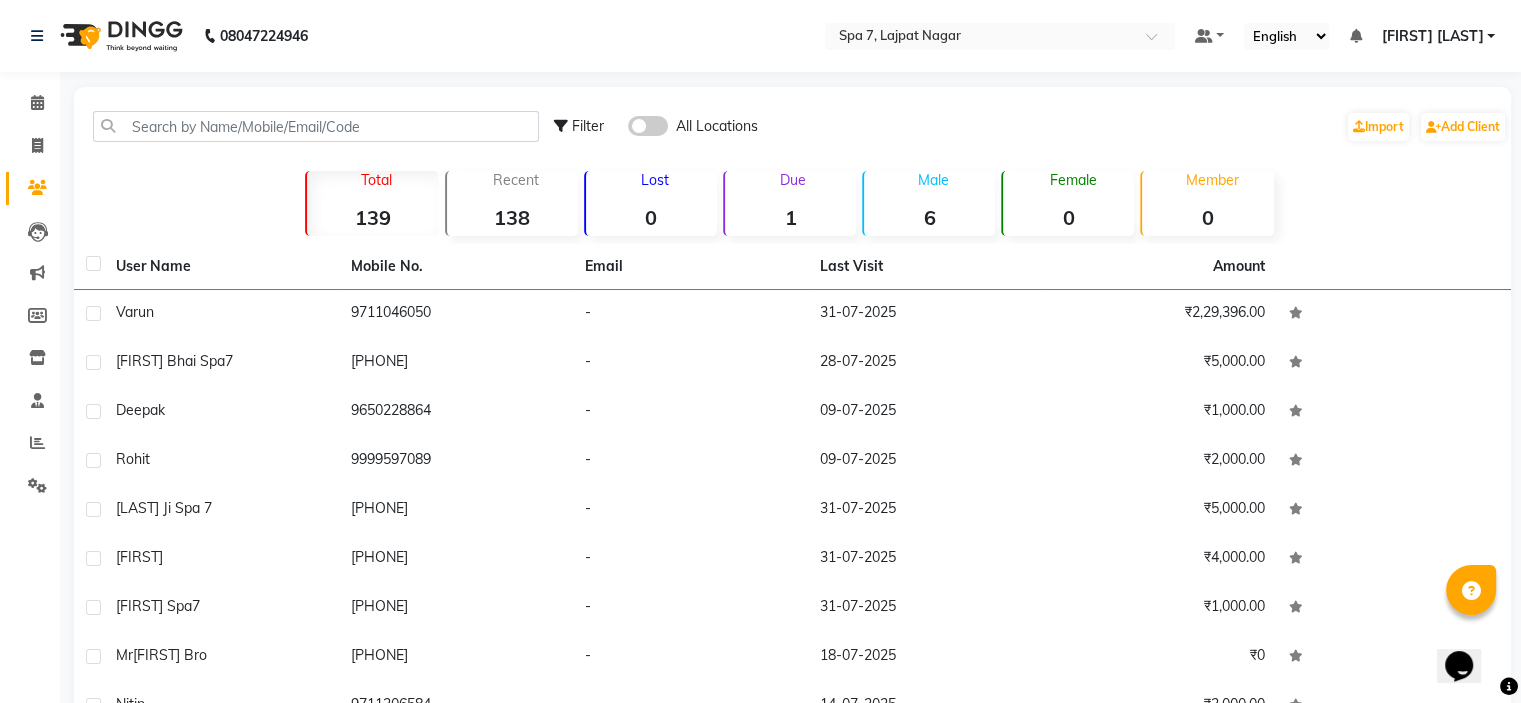 click 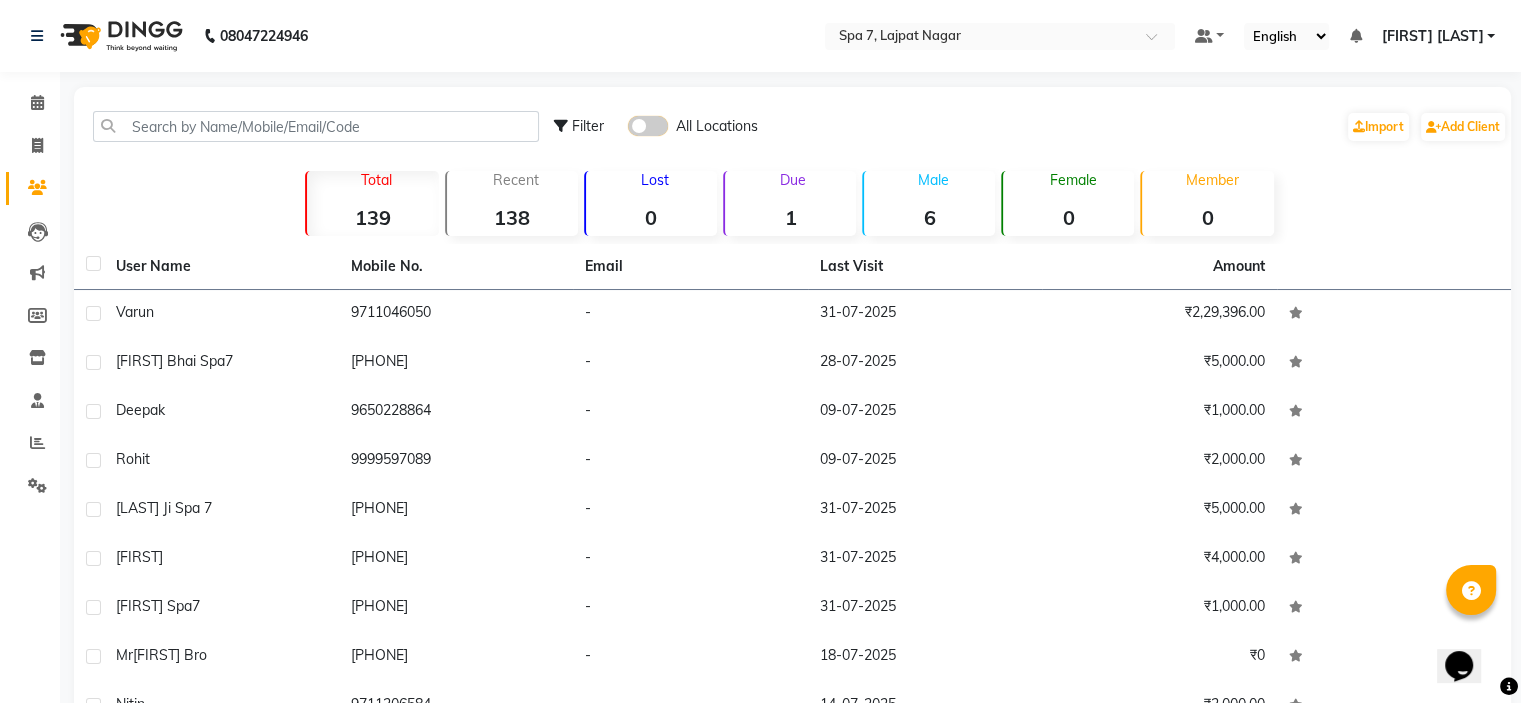 click 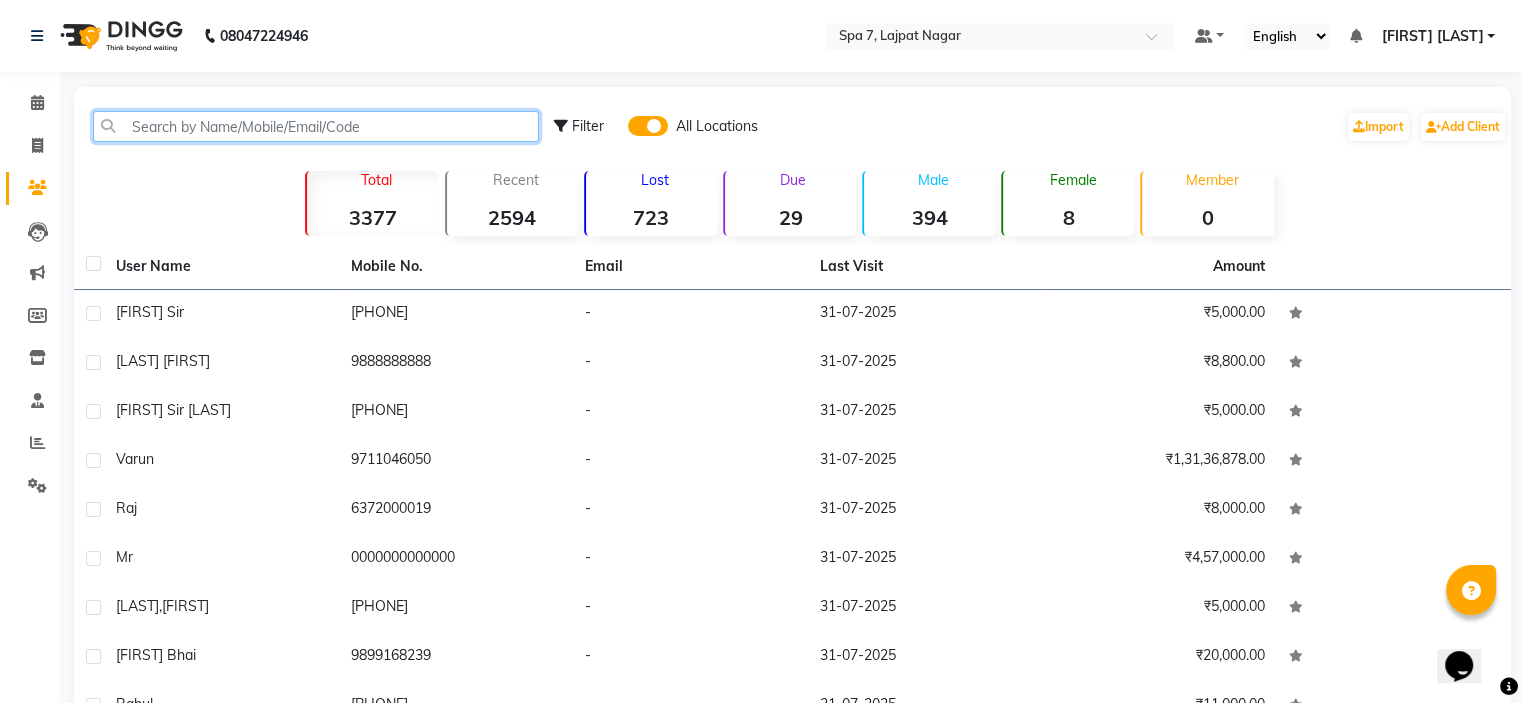 click 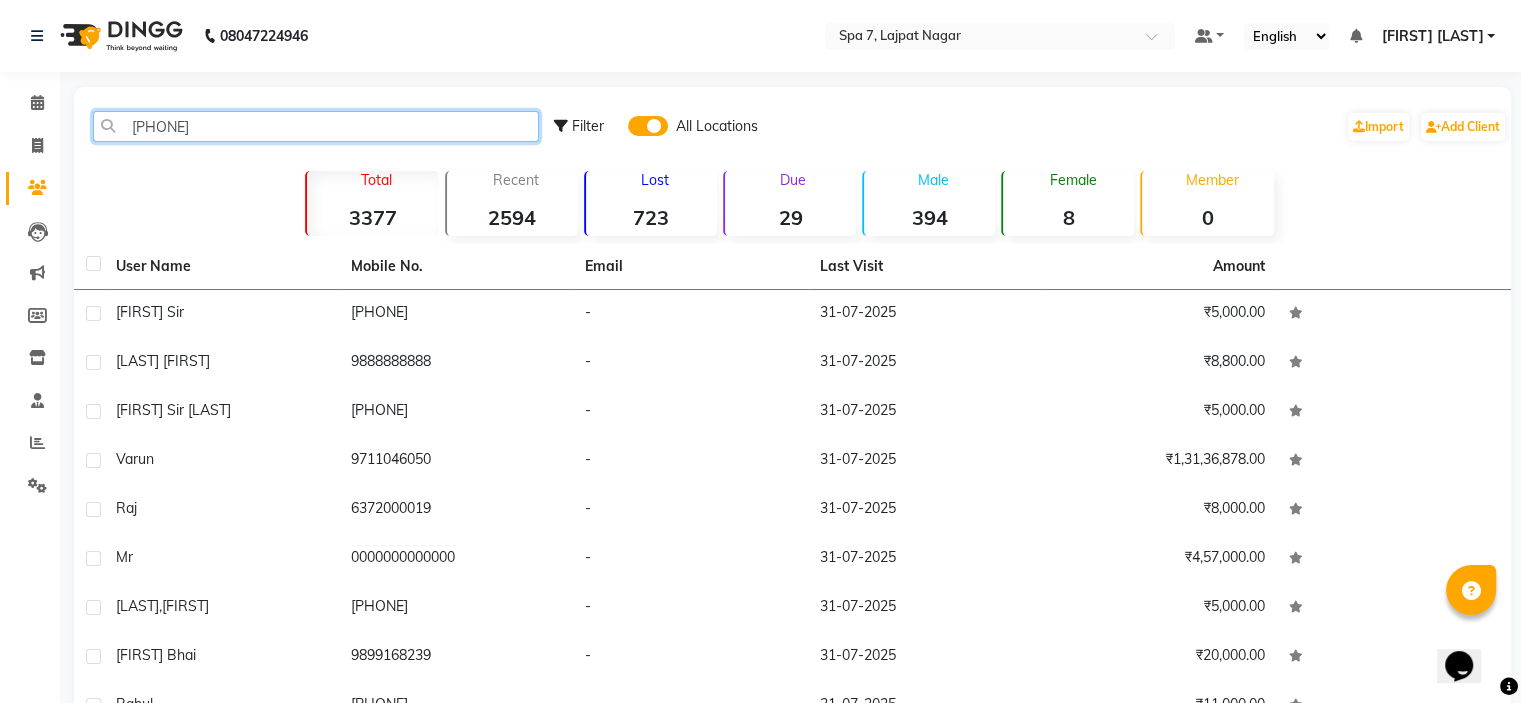 click on "916352293677" 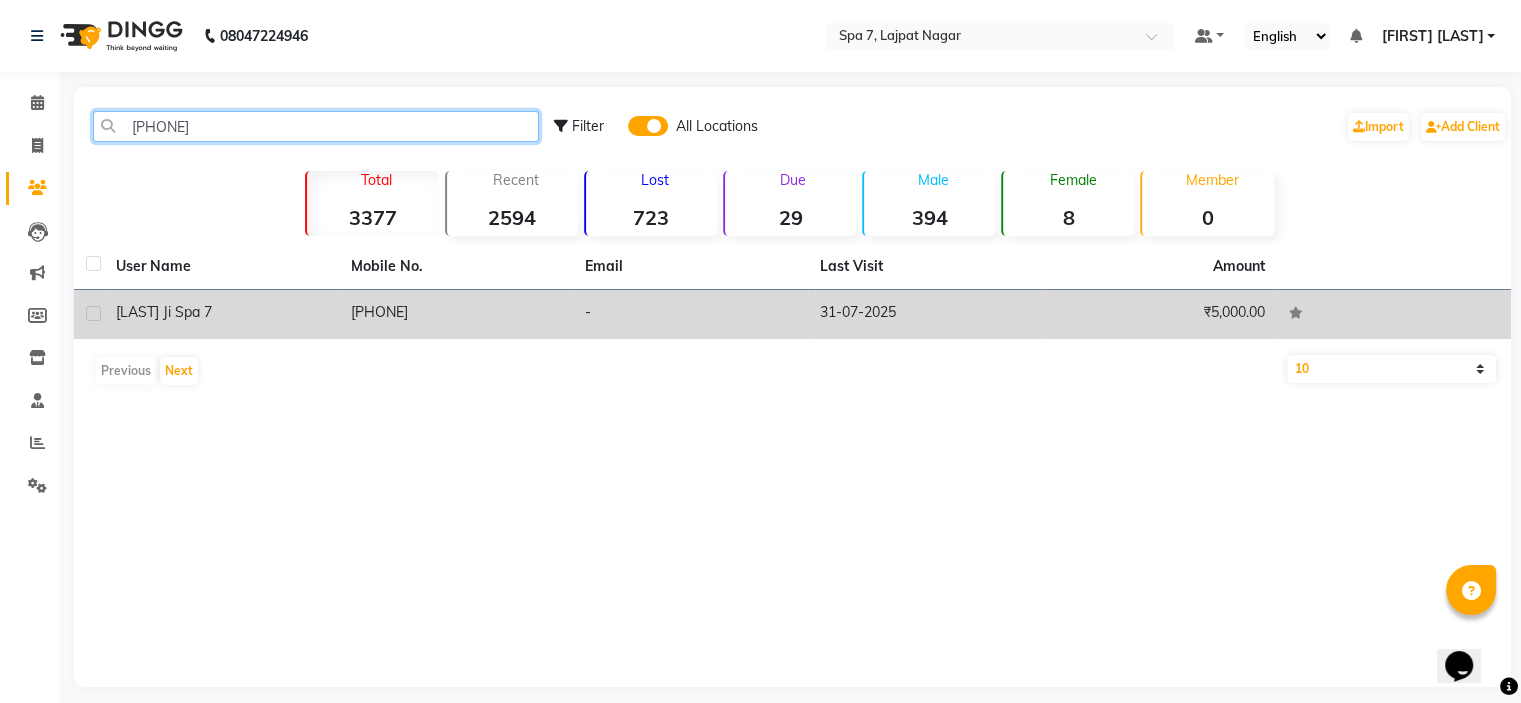 type on "[PHONE]" 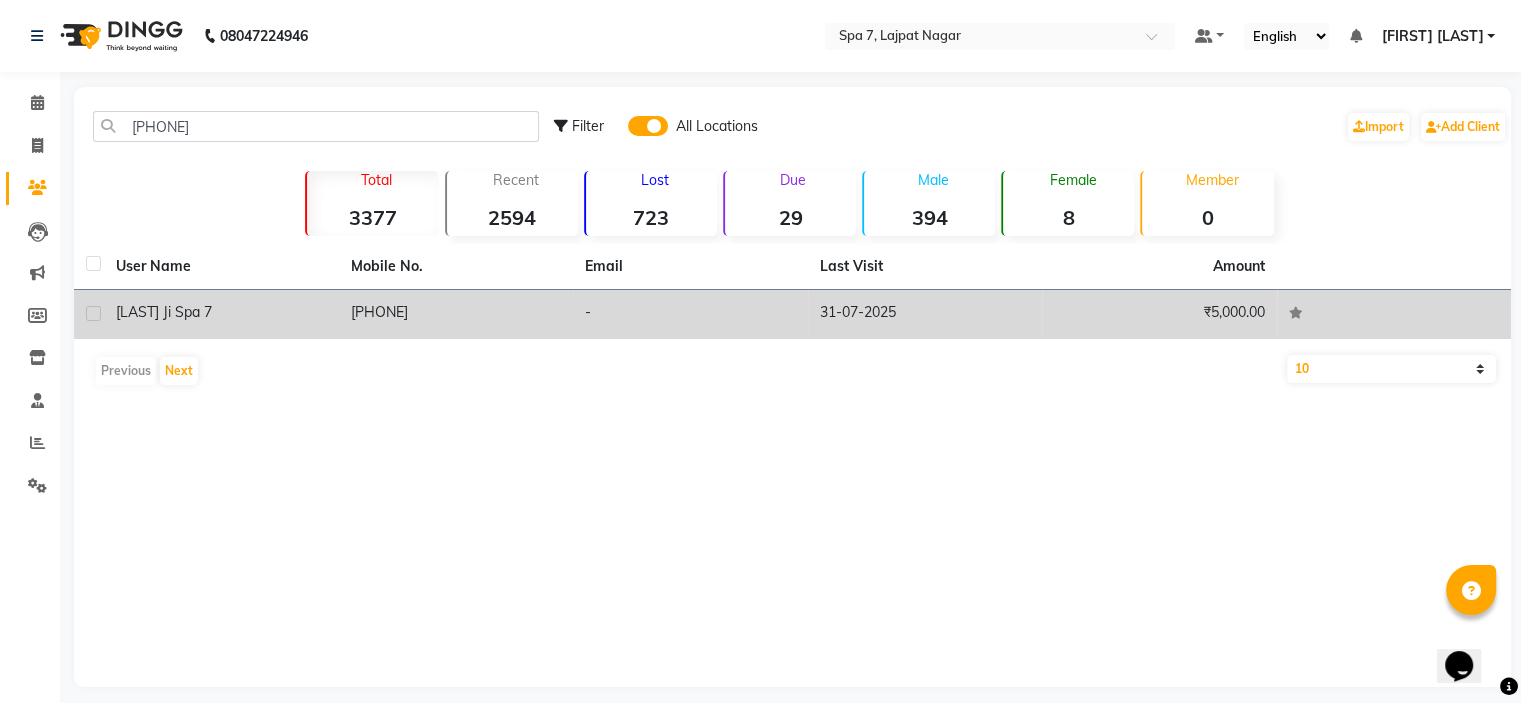 click on "31-07-2025" 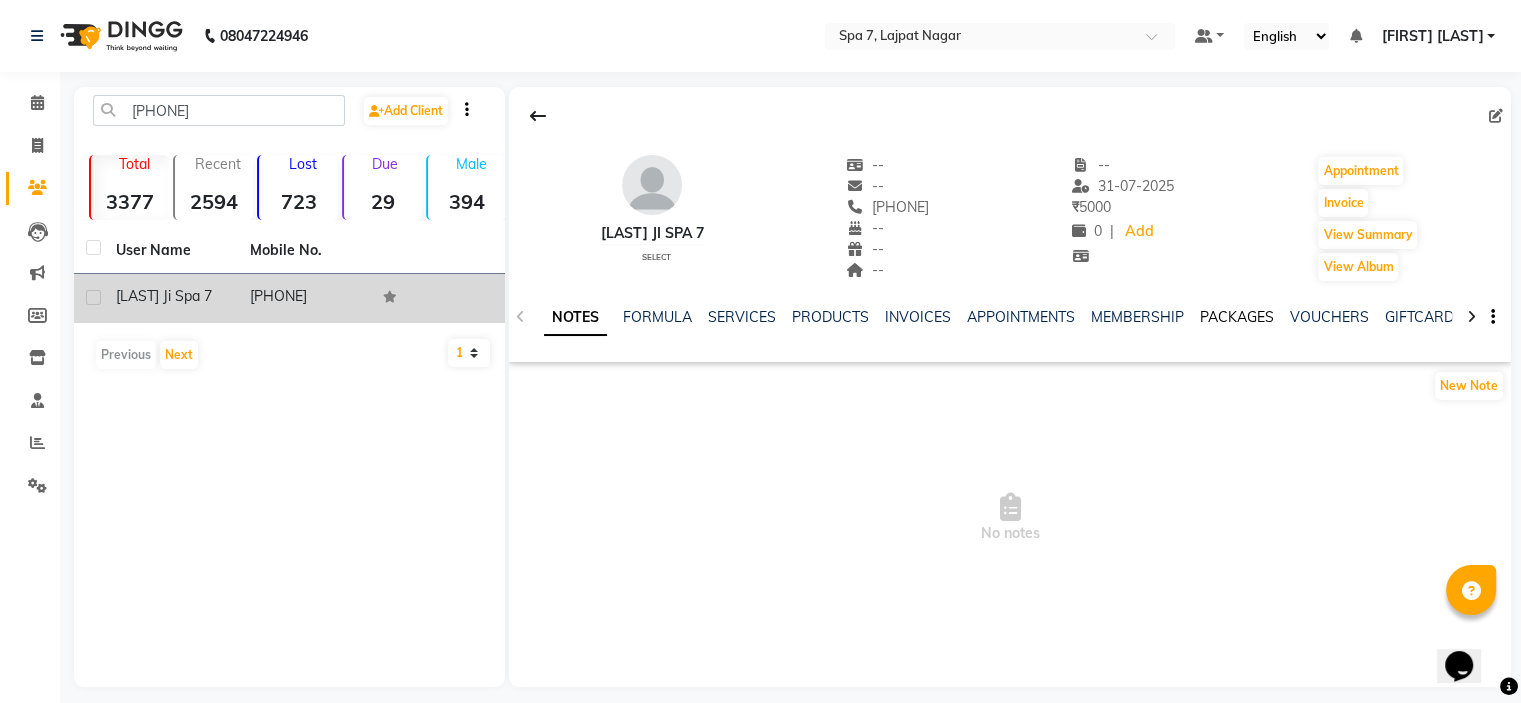 click on "PACKAGES" 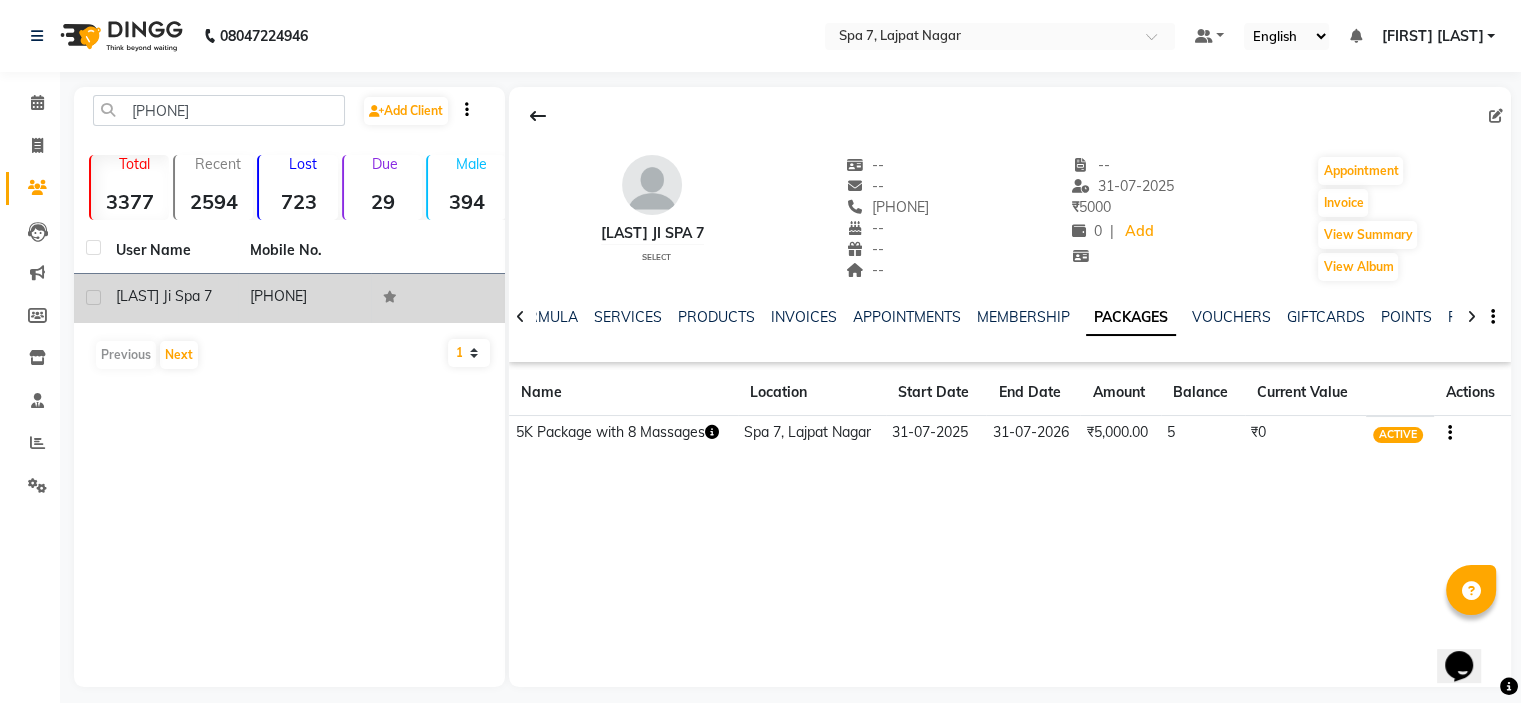 click 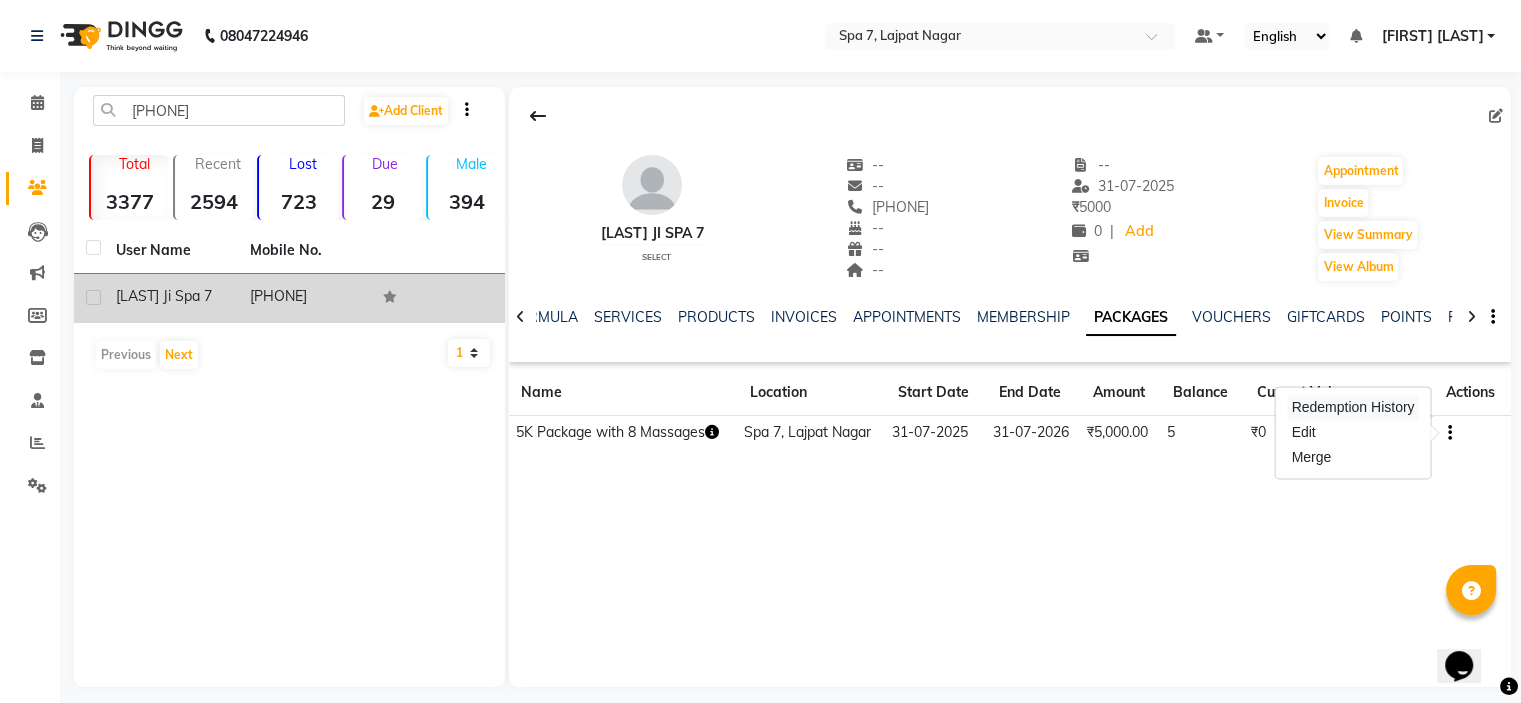 click on "Redemption History" at bounding box center [1352, 407] 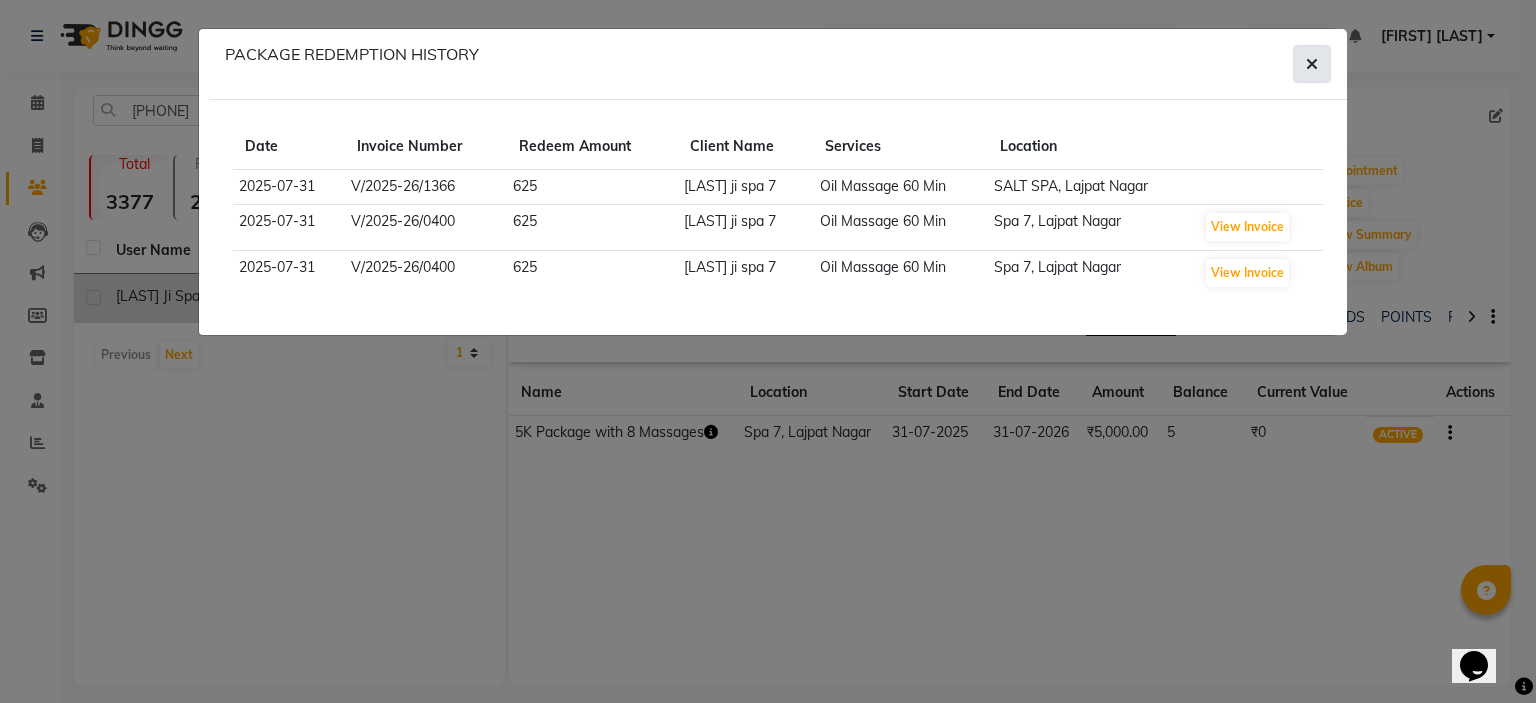 click 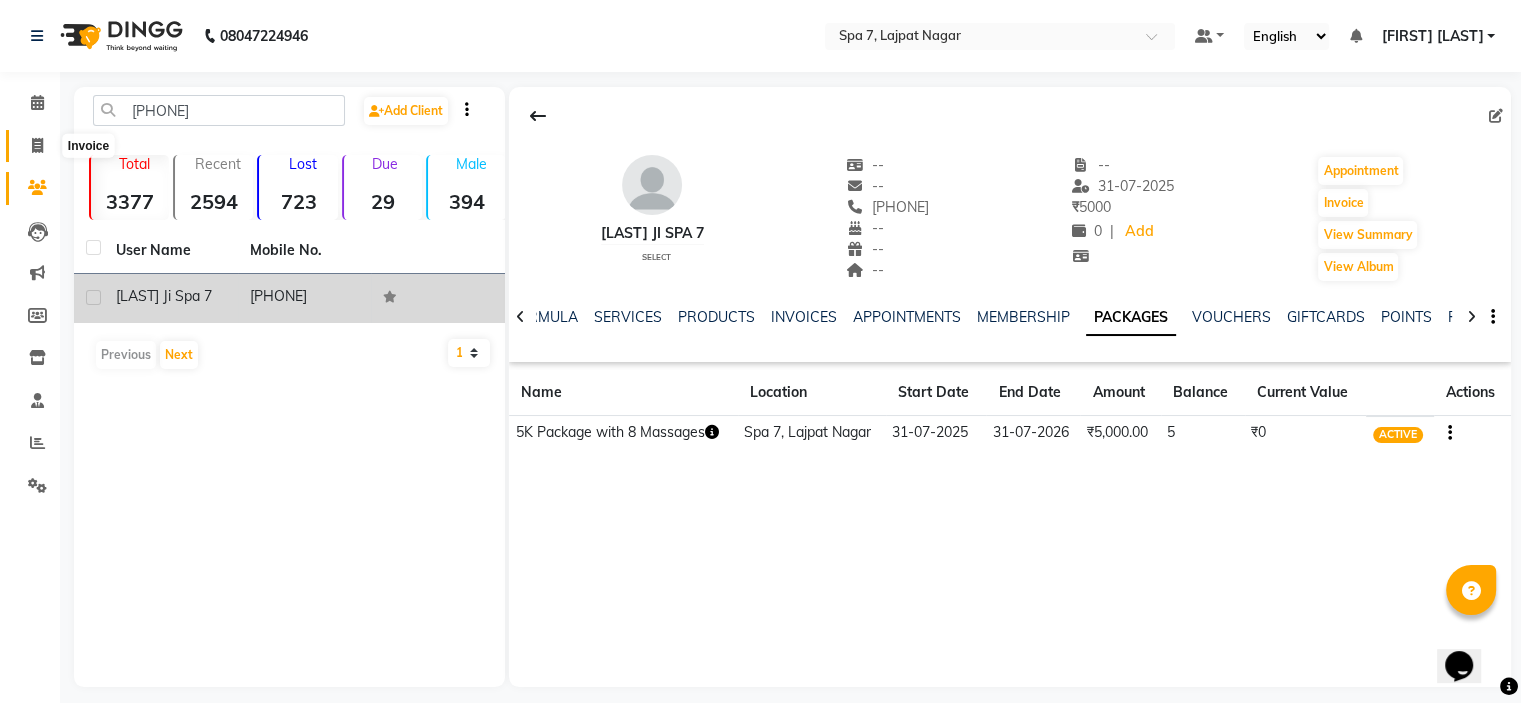 click 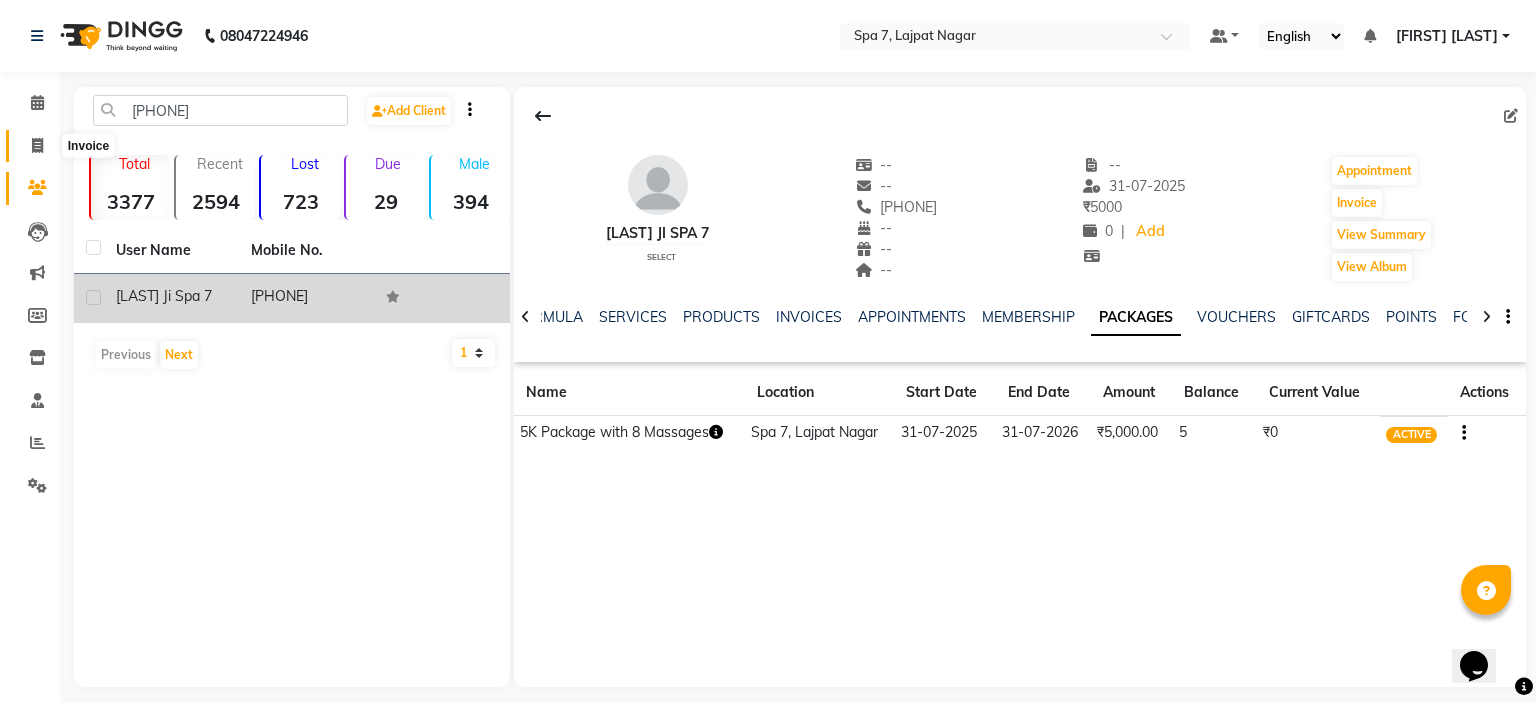 select on "8487" 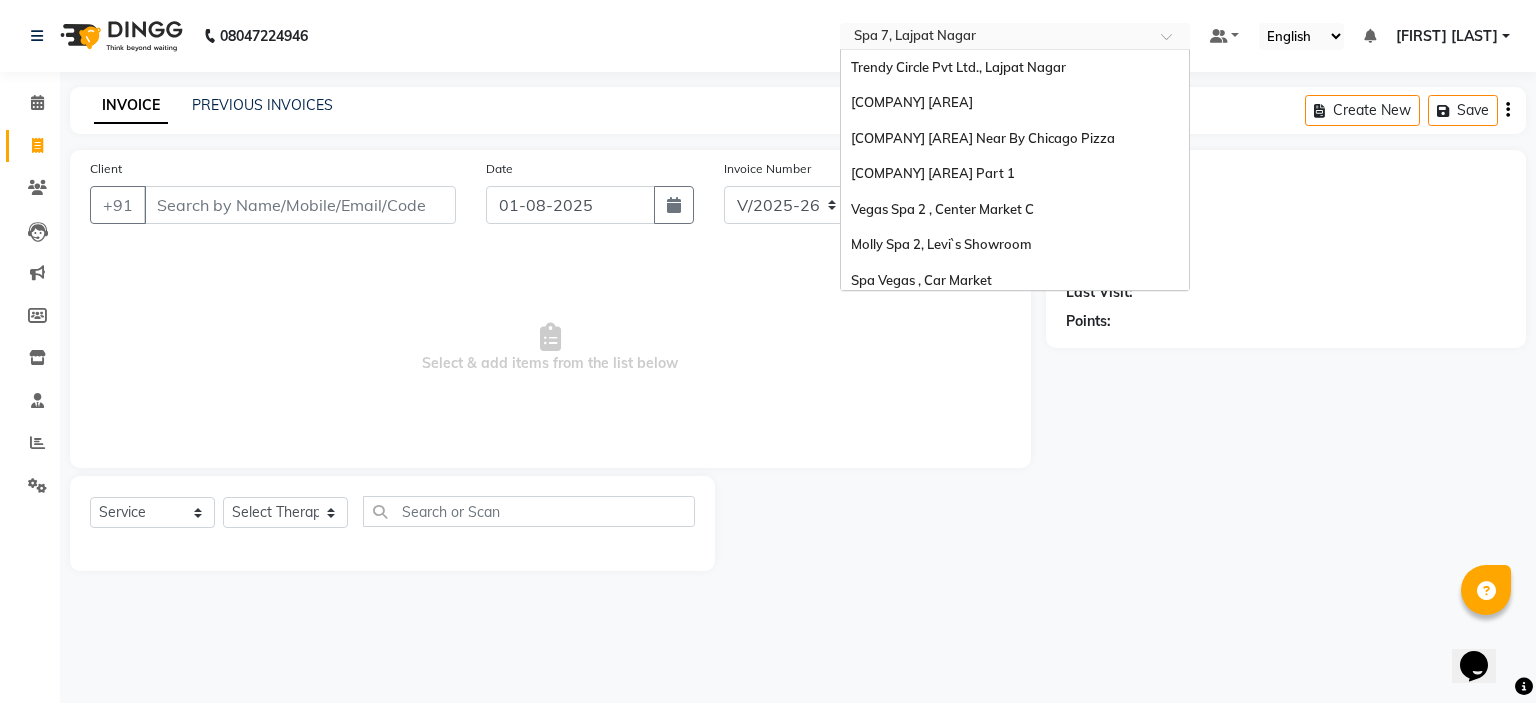 click at bounding box center [995, 38] 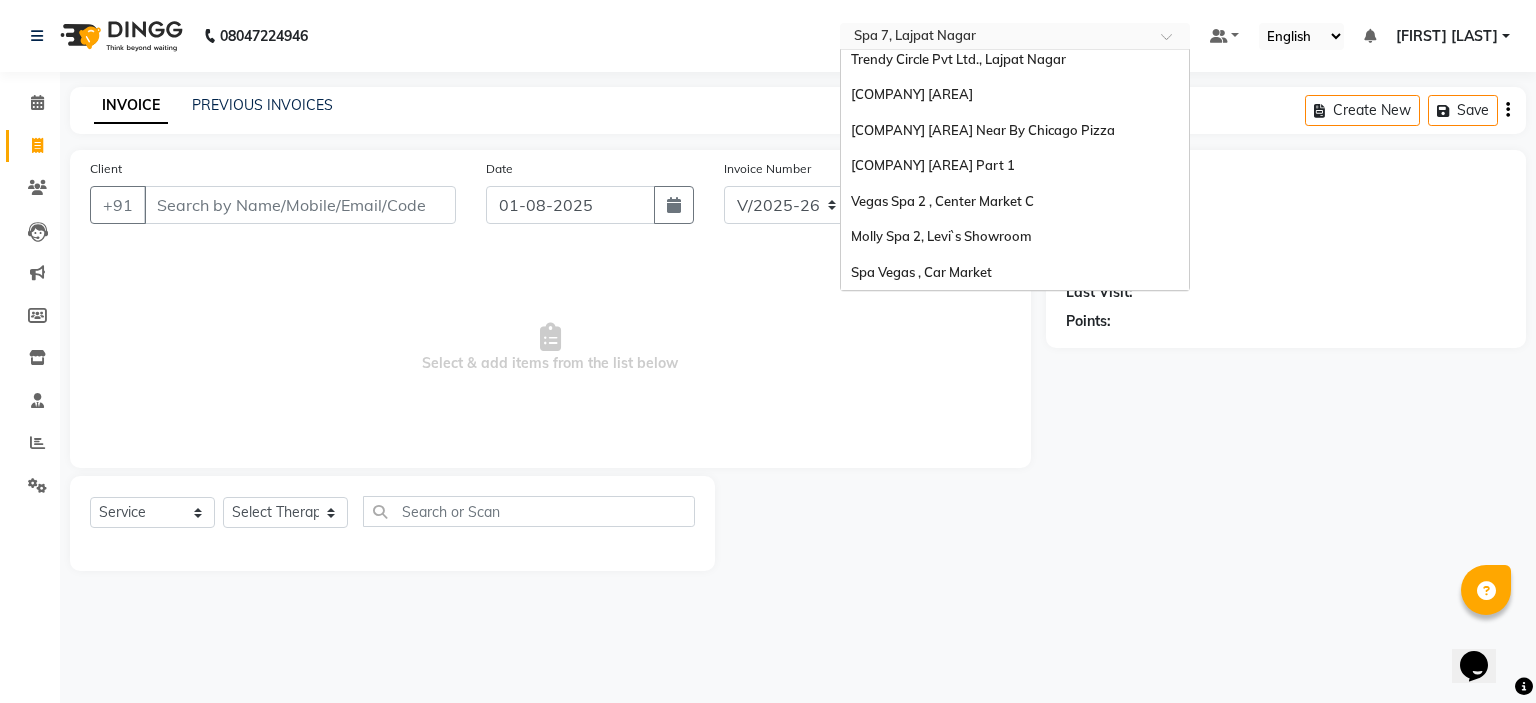scroll, scrollTop: 0, scrollLeft: 0, axis: both 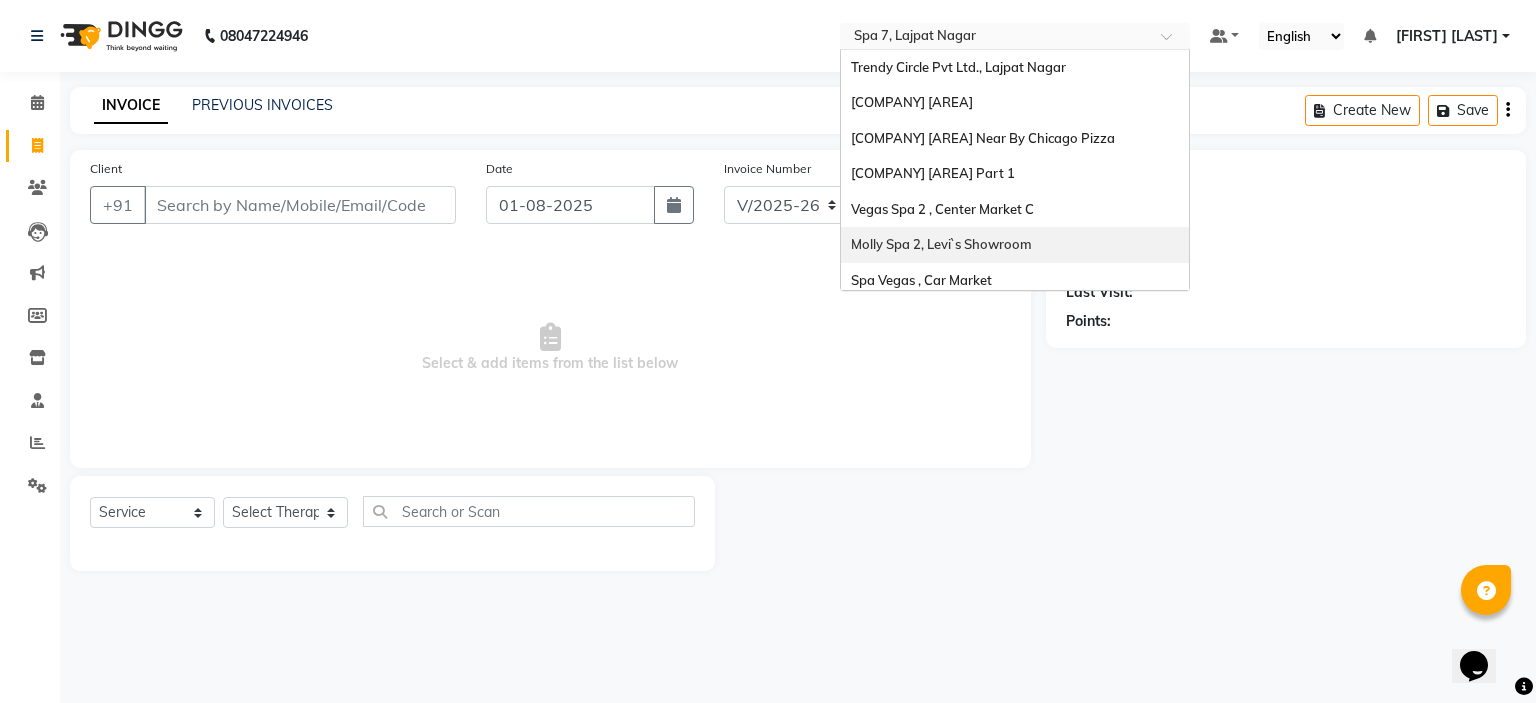 click on "Molly Spa 2, Levi`s Showroom" at bounding box center (941, 244) 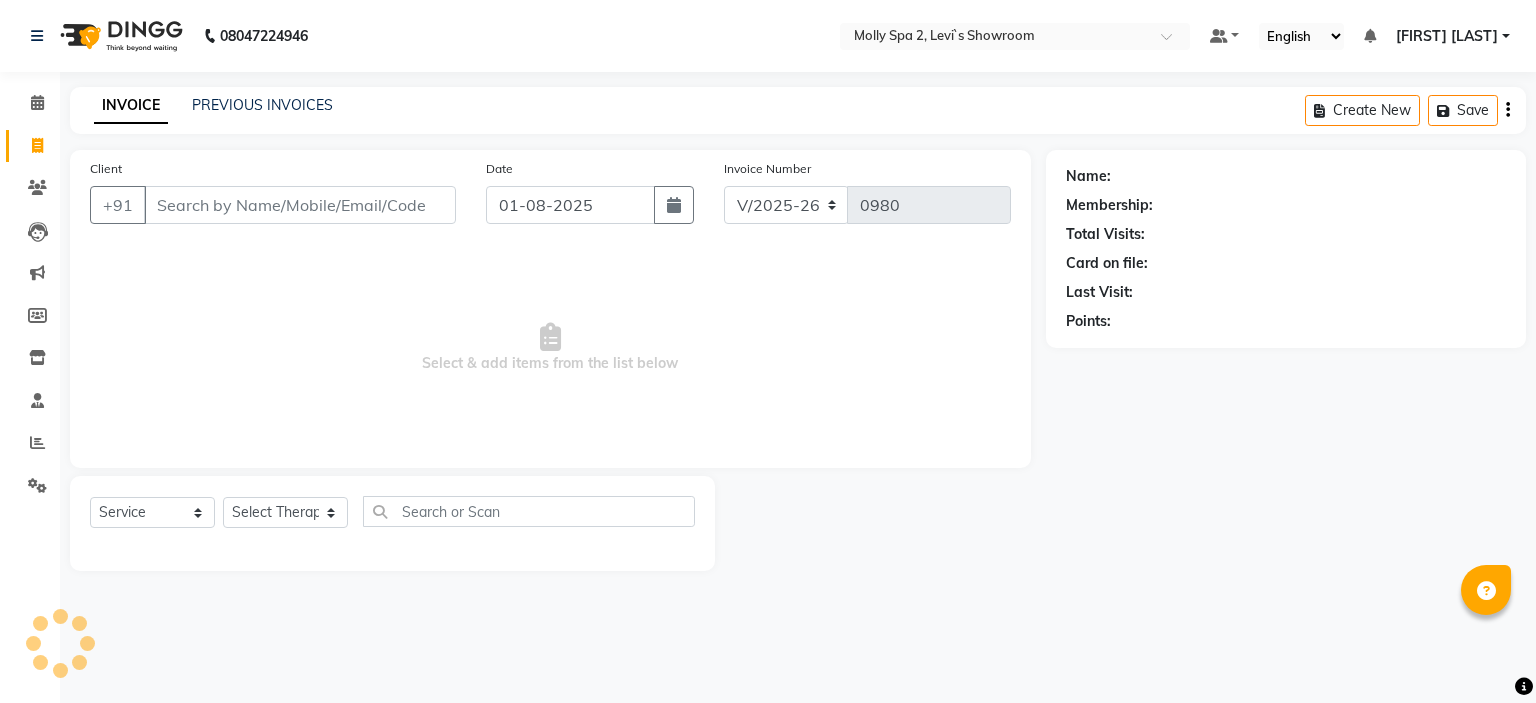 select on "7607" 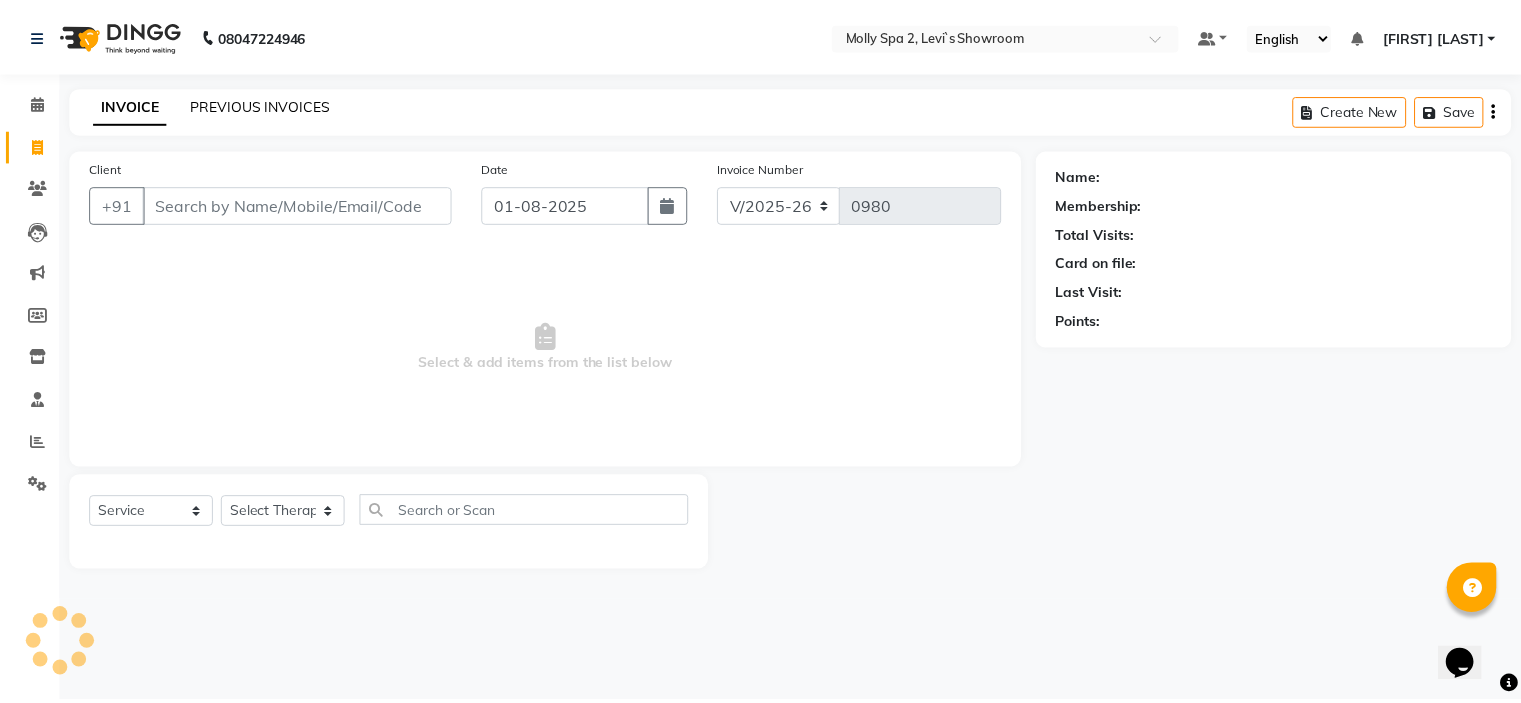 scroll, scrollTop: 0, scrollLeft: 0, axis: both 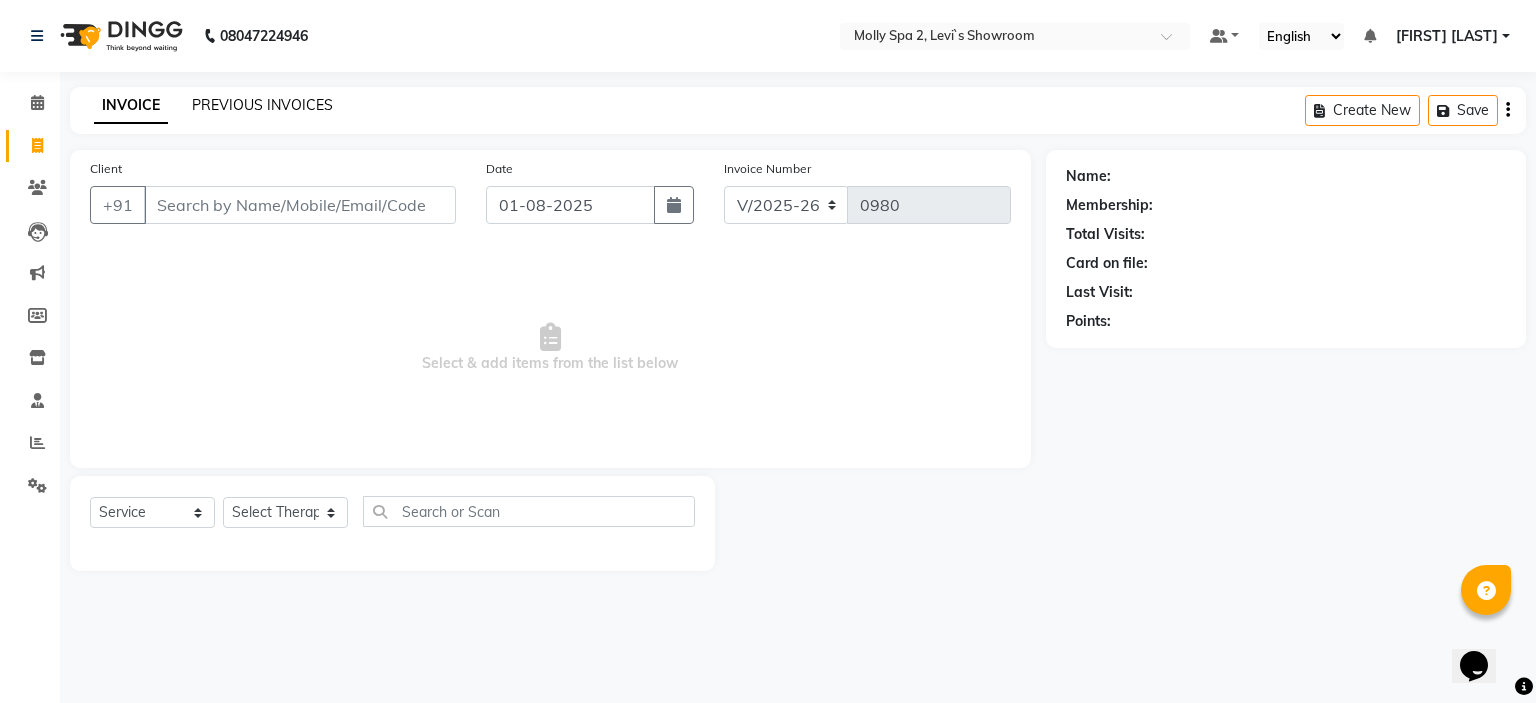 click on "PREVIOUS INVOICES" 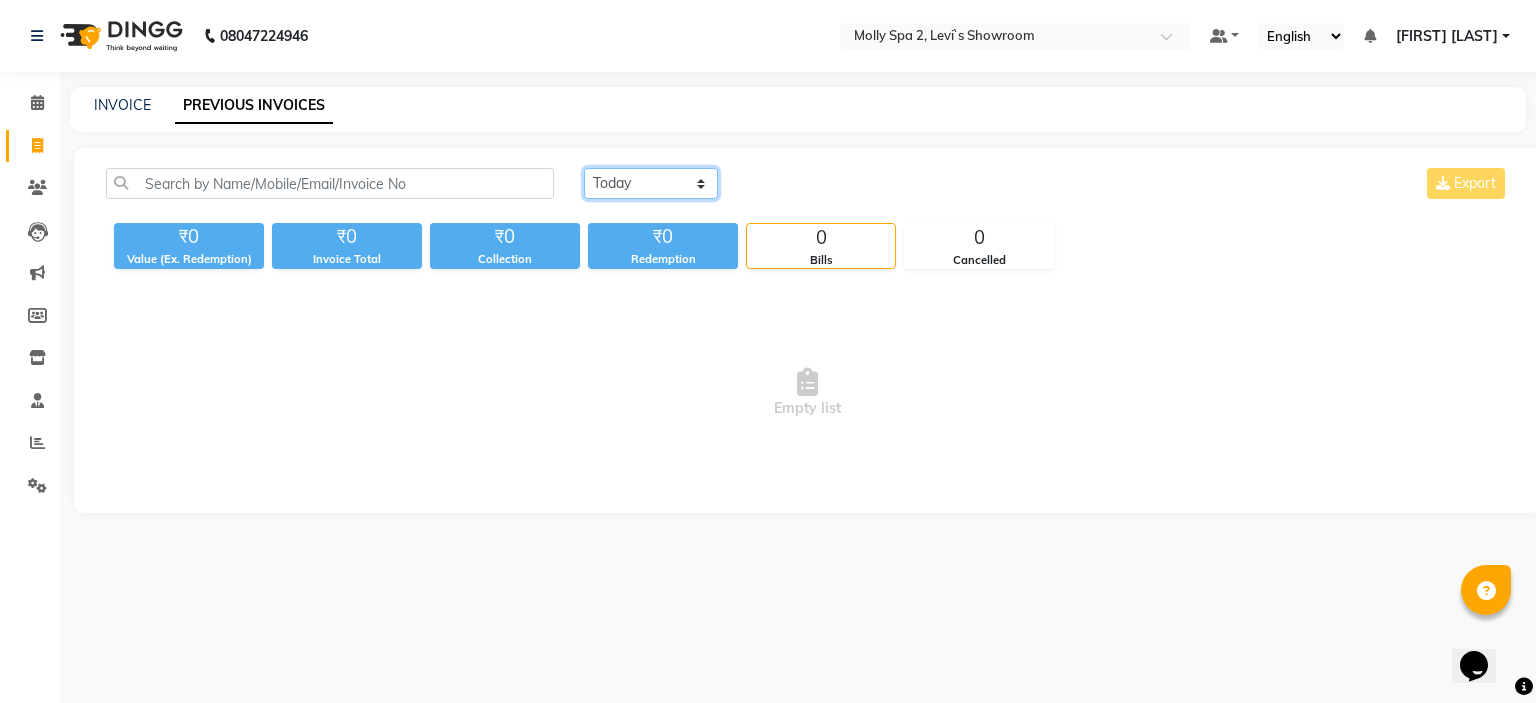 click on "Today Yesterday Custom Range" 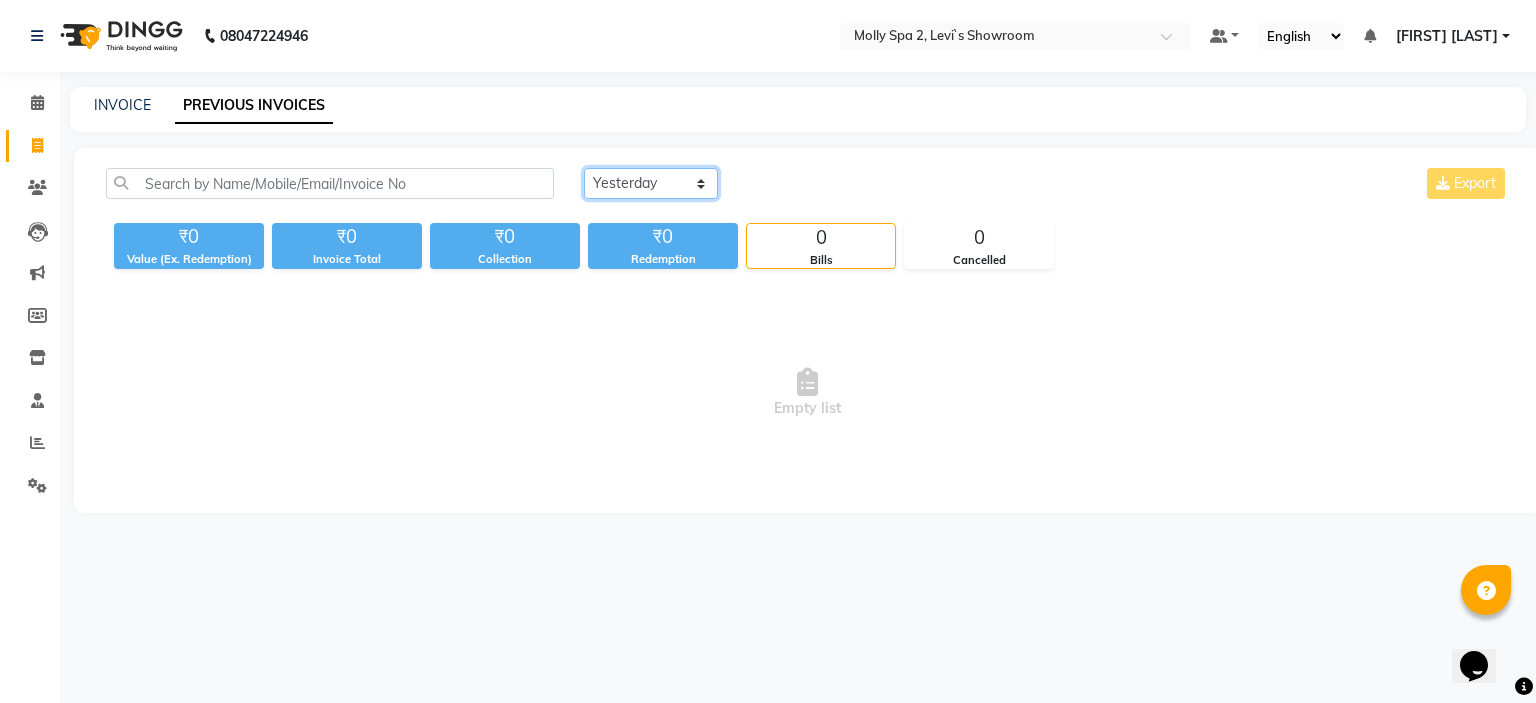 click on "Today Yesterday Custom Range" 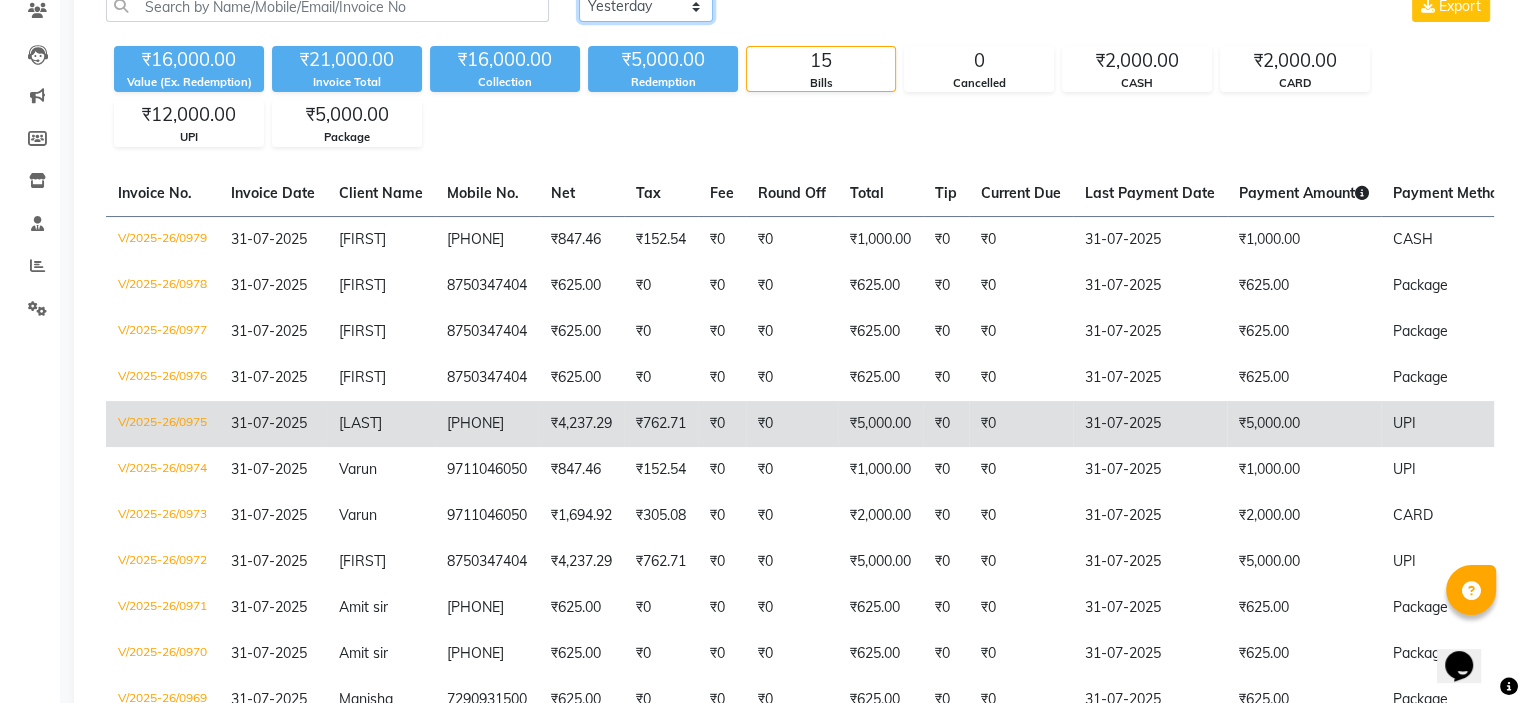 scroll, scrollTop: 500, scrollLeft: 0, axis: vertical 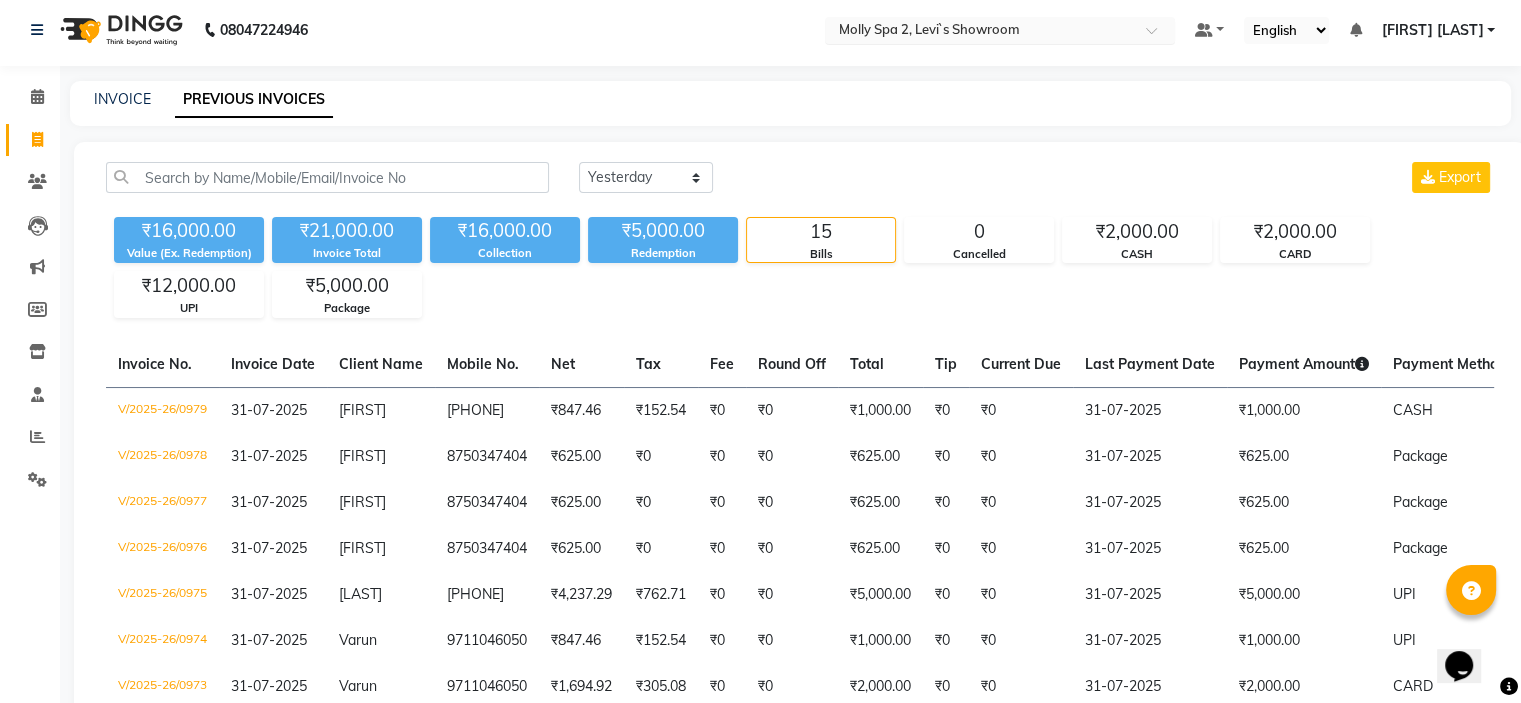 click on "Select Location × Molly Spa 2, Levi`s Showroom" at bounding box center (1000, 30) 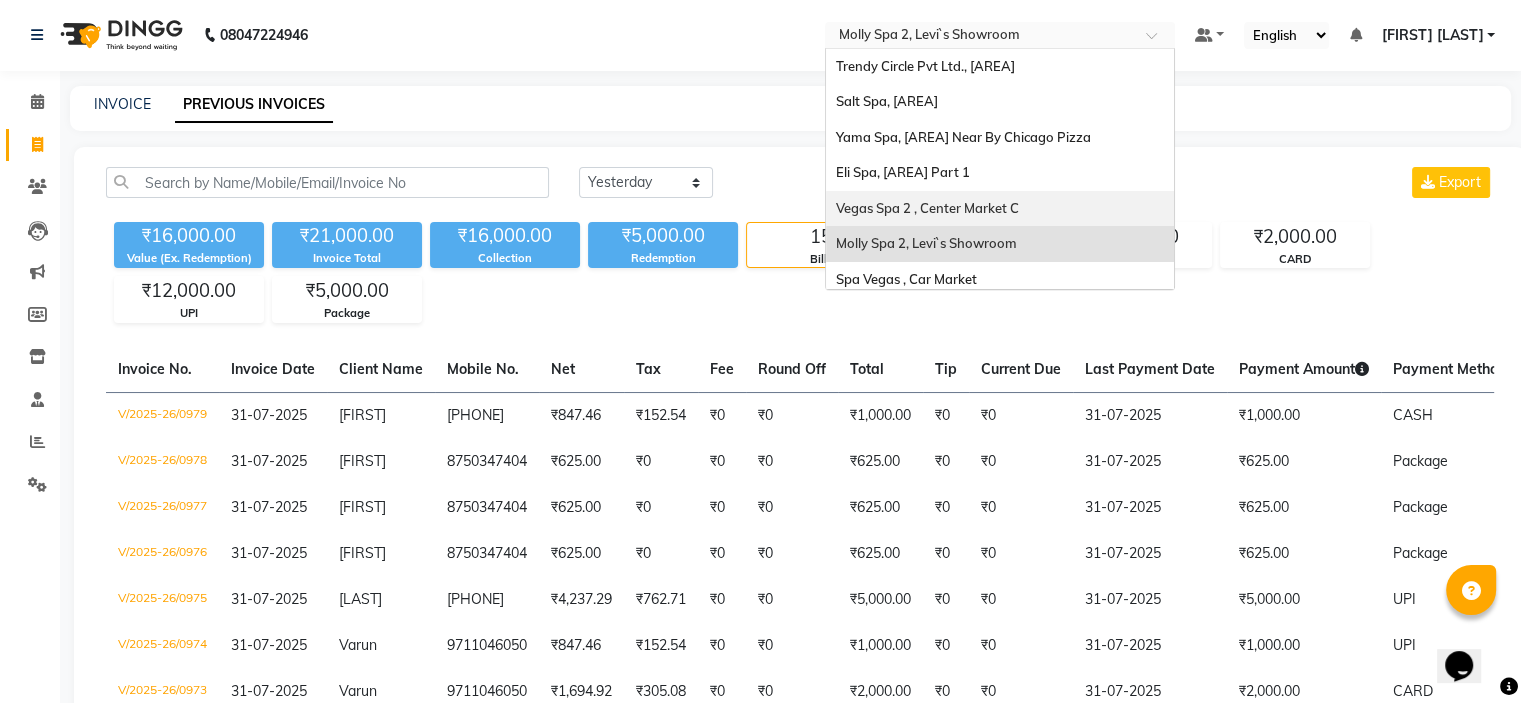 scroll, scrollTop: 0, scrollLeft: 0, axis: both 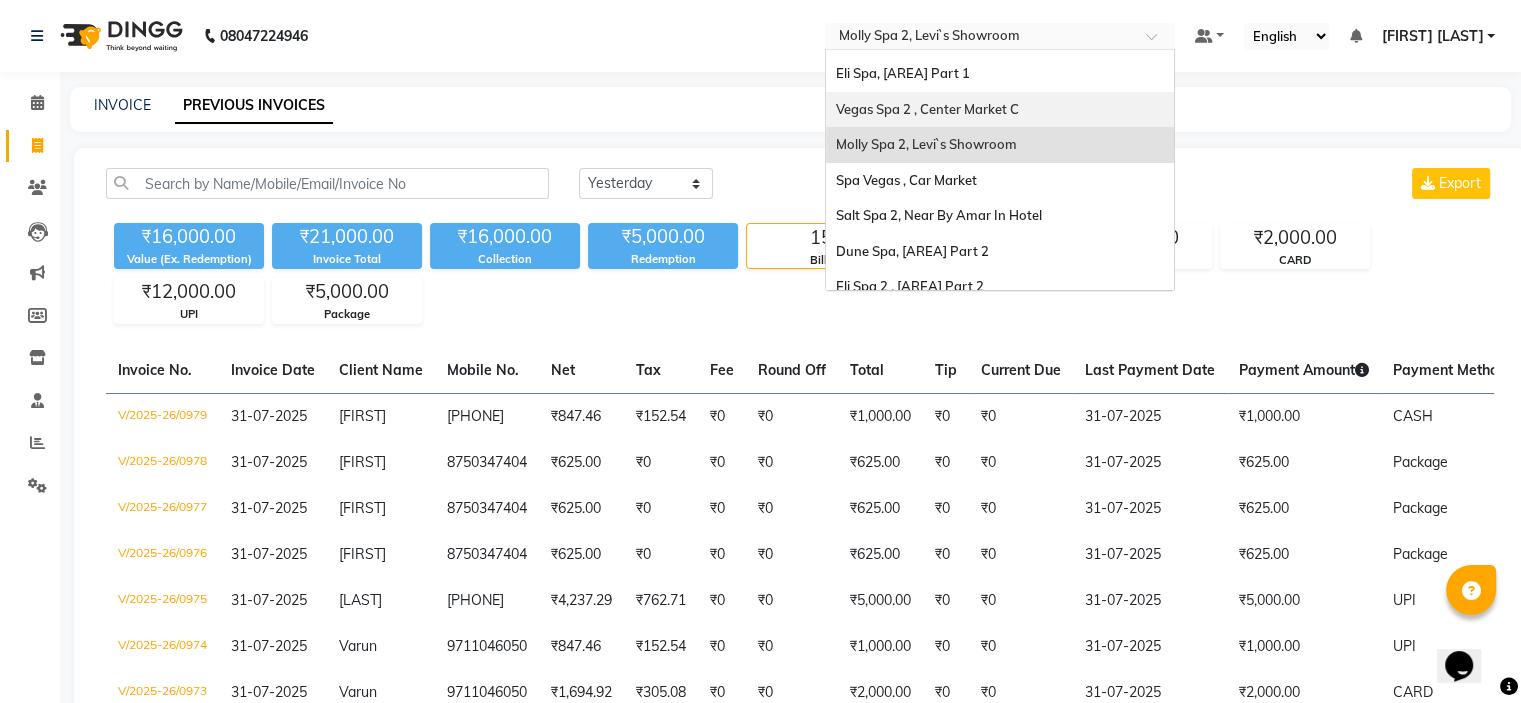 drag, startPoint x: 946, startPoint y: 182, endPoint x: 999, endPoint y: 167, distance: 55.081757 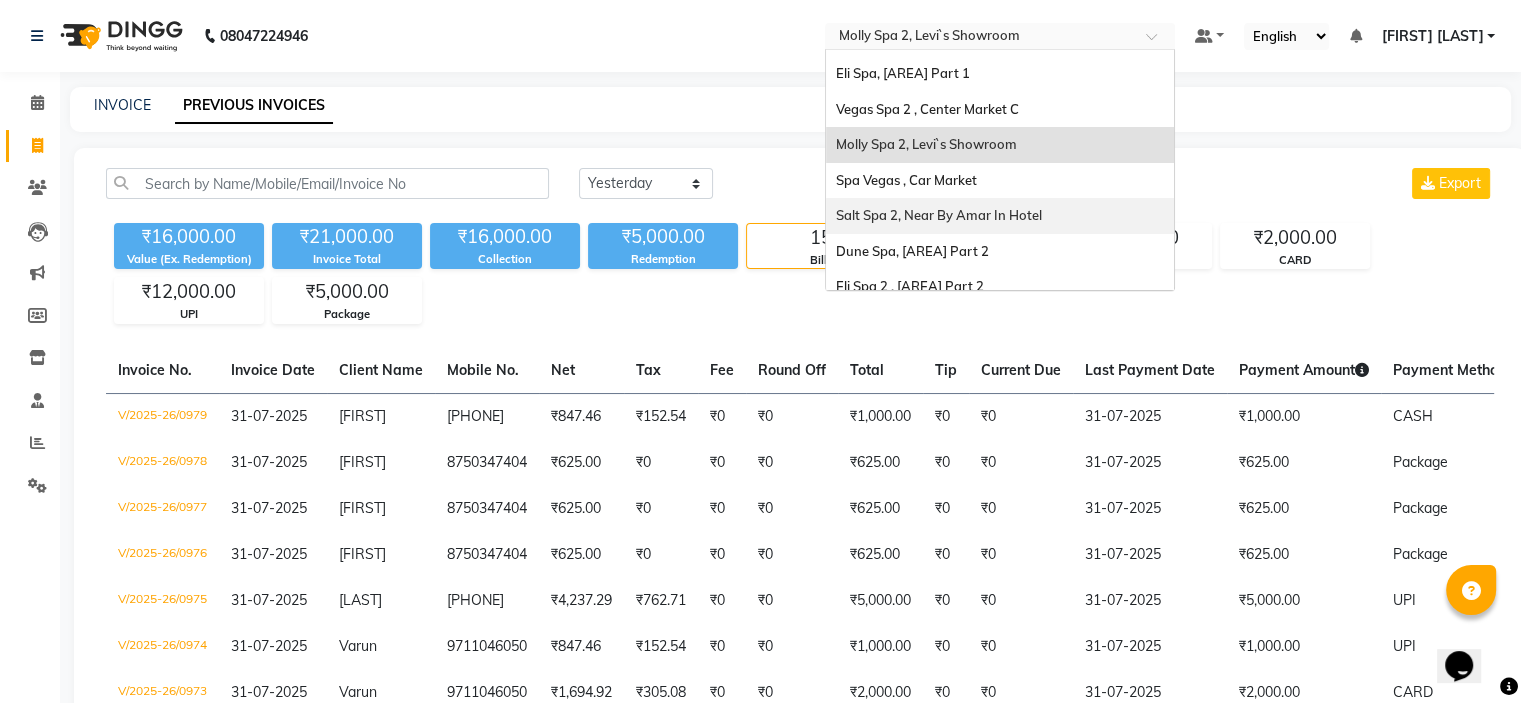 scroll, scrollTop: 0, scrollLeft: 0, axis: both 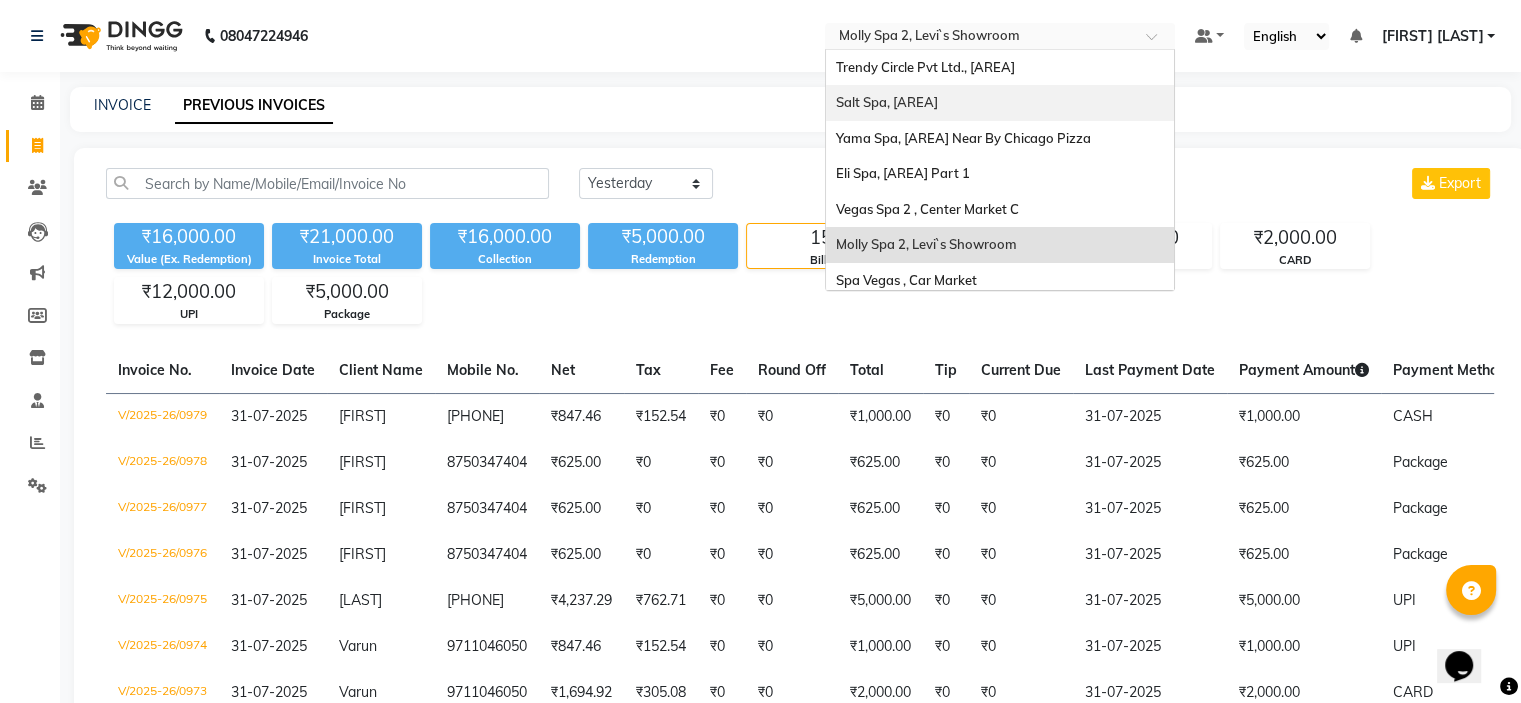 click on "Salt Spa, Lajpat Nagar" at bounding box center (887, 102) 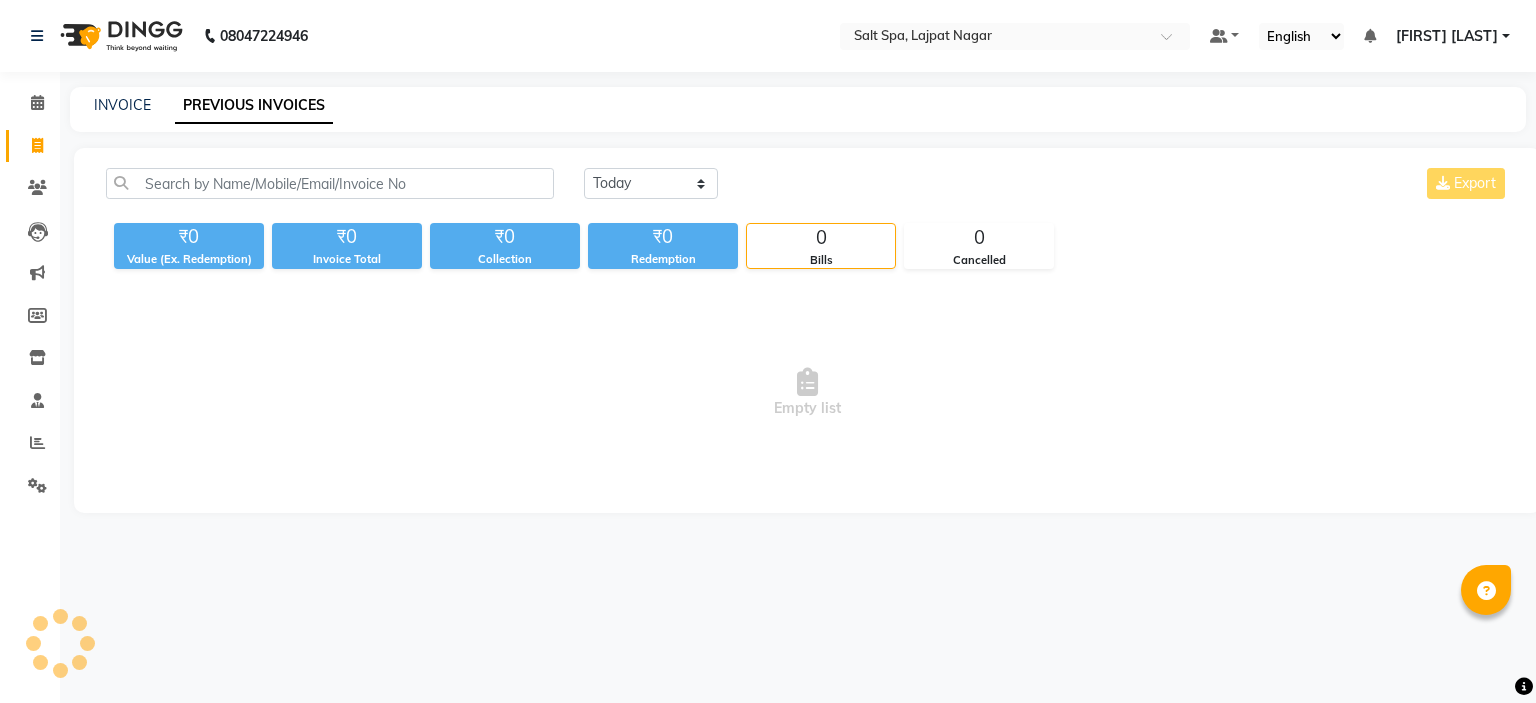 scroll, scrollTop: 0, scrollLeft: 0, axis: both 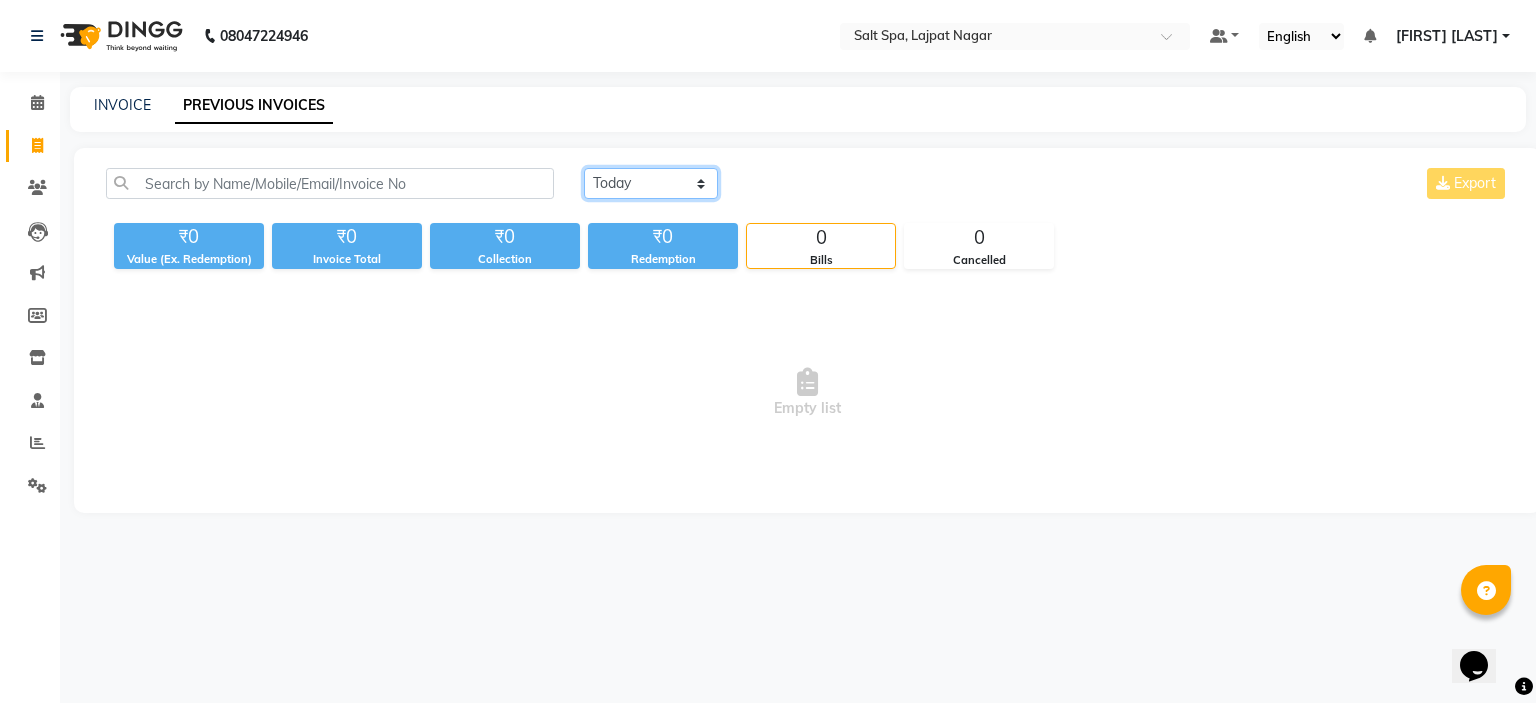click on "Today Yesterday Custom Range" 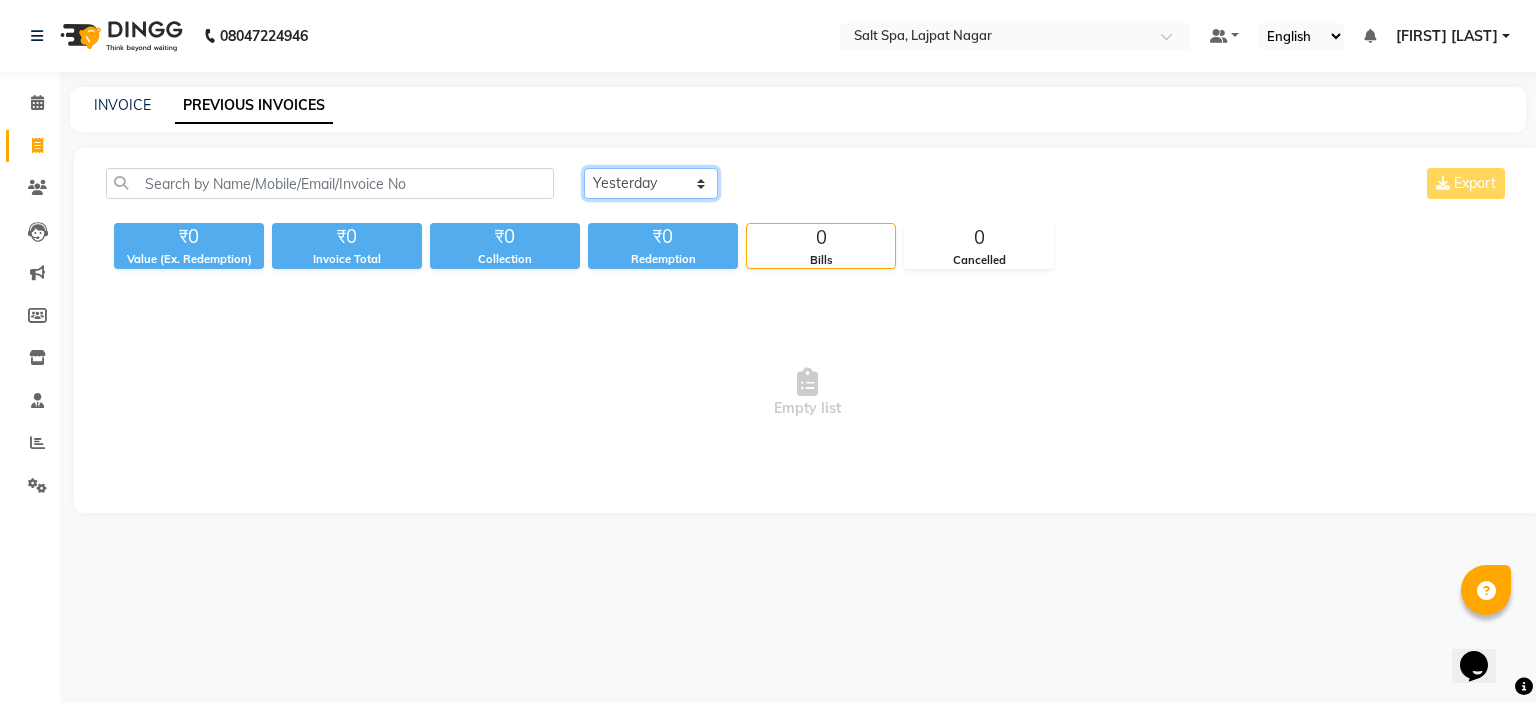 click on "Today Yesterday Custom Range" 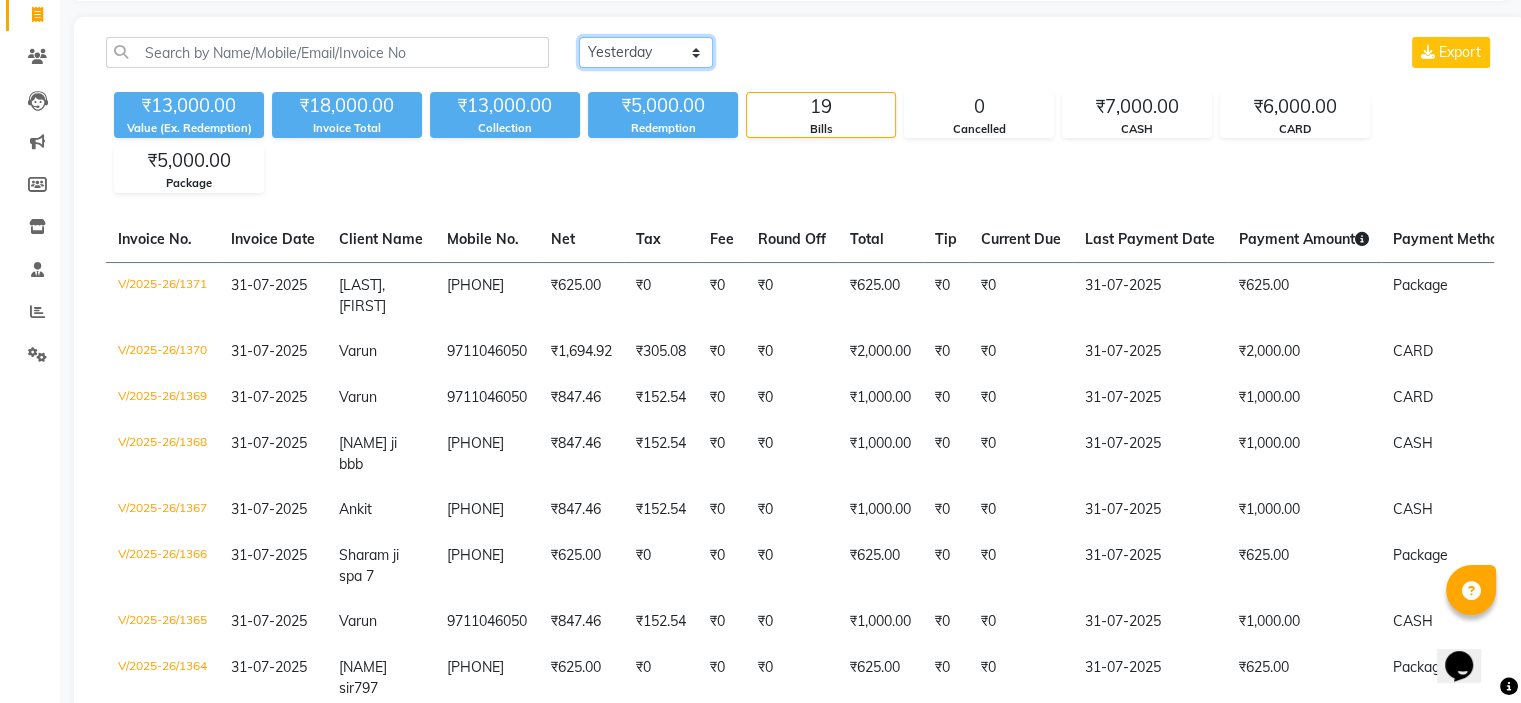 scroll, scrollTop: 0, scrollLeft: 0, axis: both 